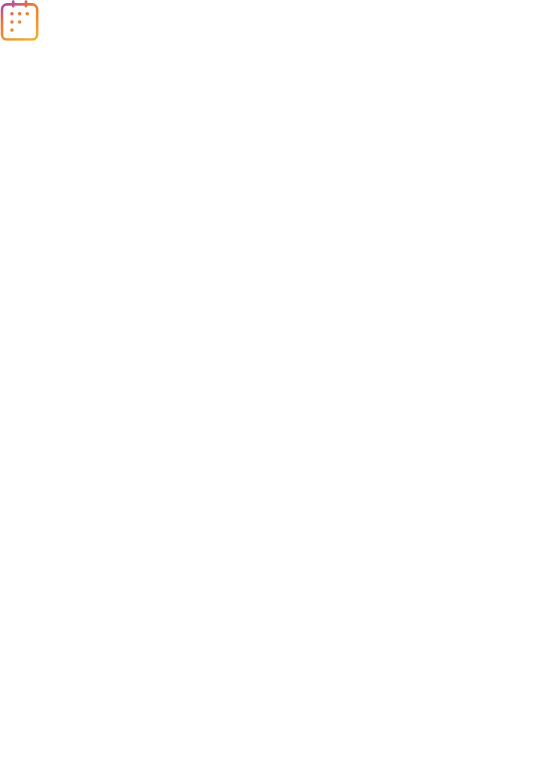 scroll, scrollTop: 0, scrollLeft: 0, axis: both 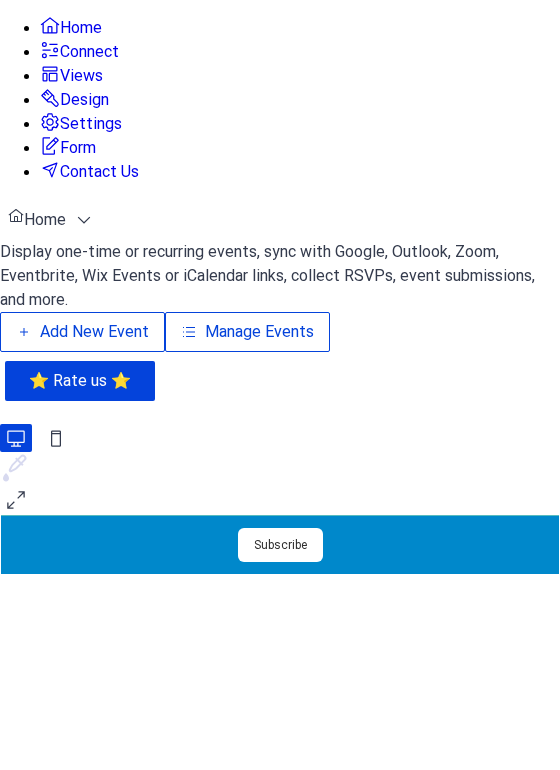 click on "Manage Events" at bounding box center [259, 332] 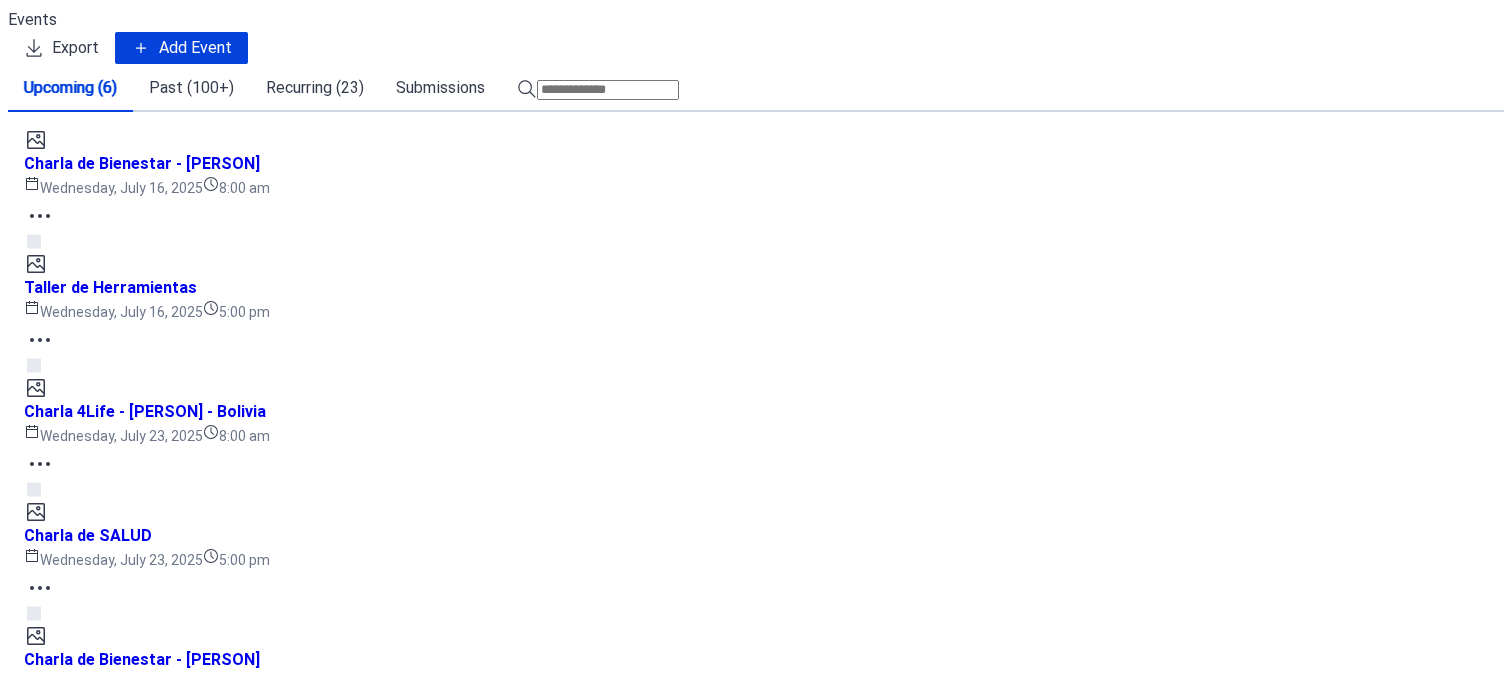 scroll, scrollTop: 0, scrollLeft: 0, axis: both 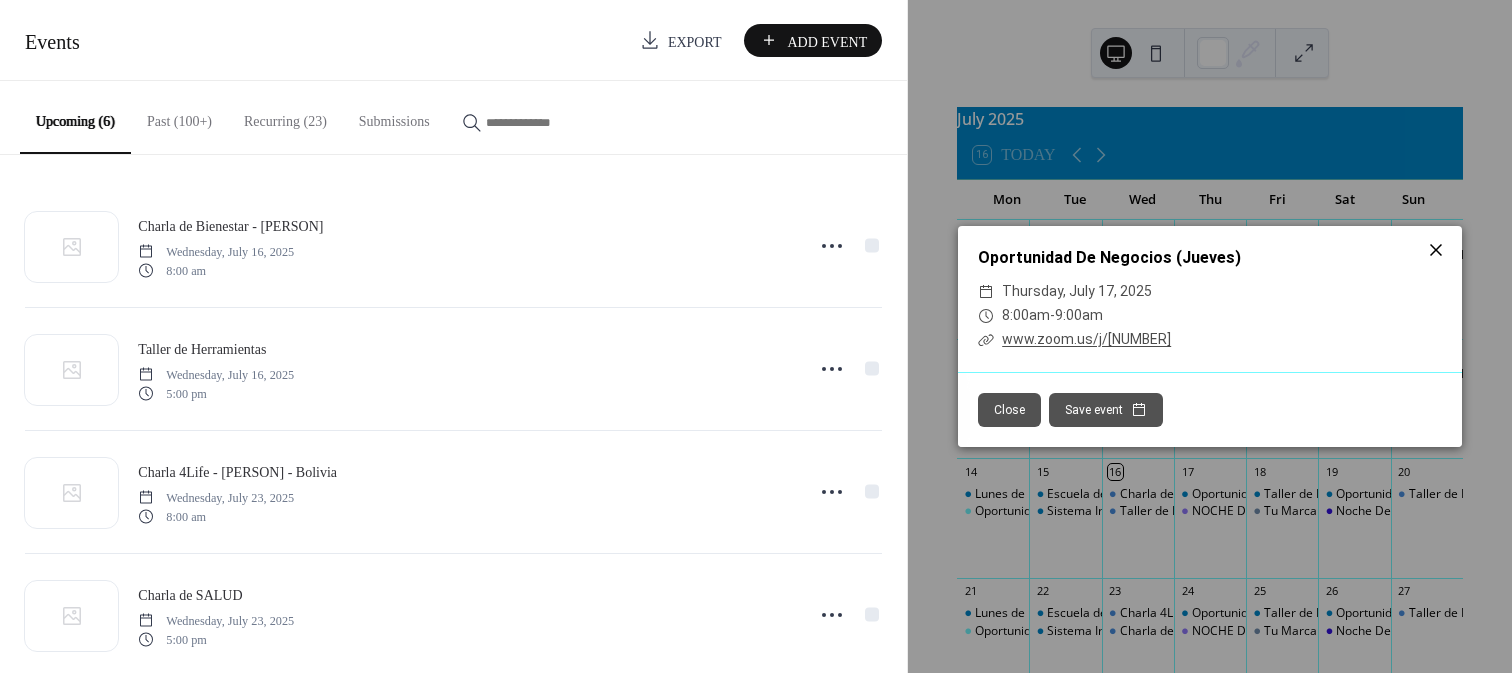 click 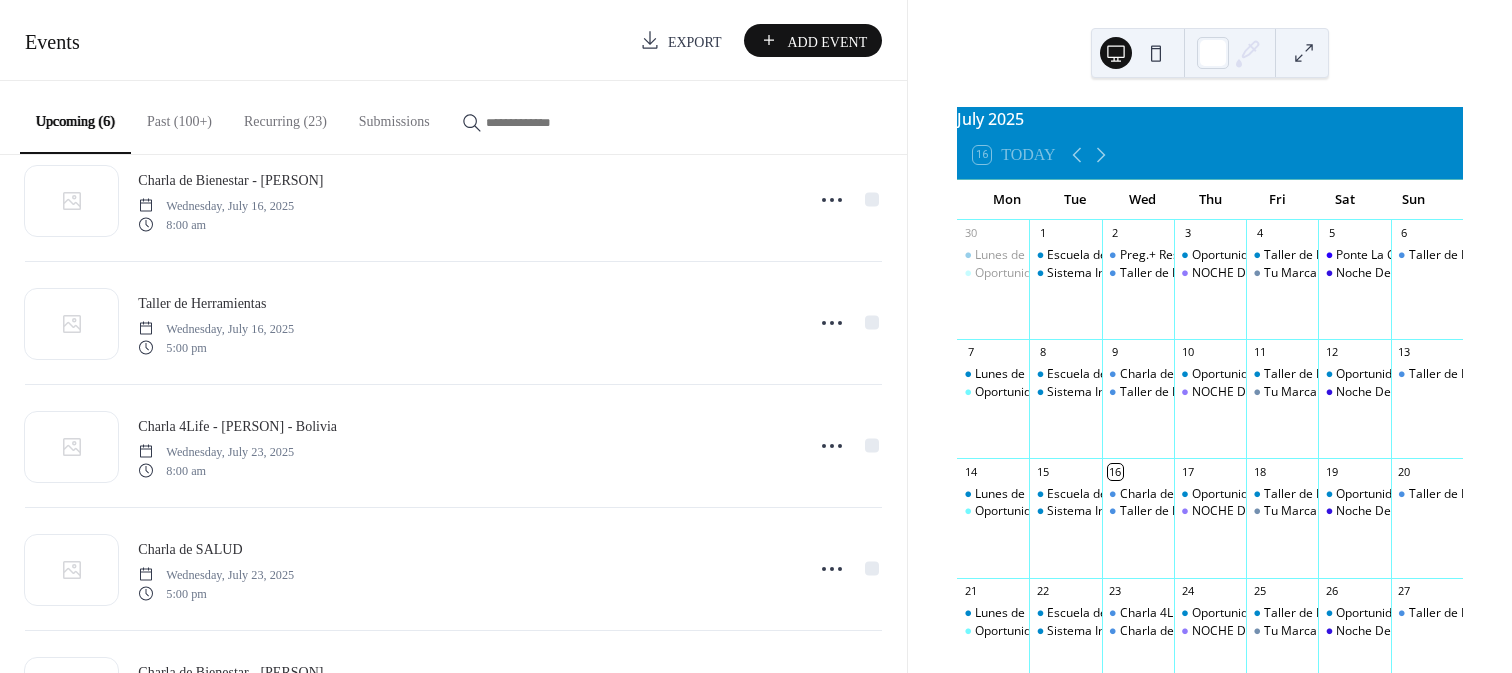 scroll, scrollTop: 0, scrollLeft: 0, axis: both 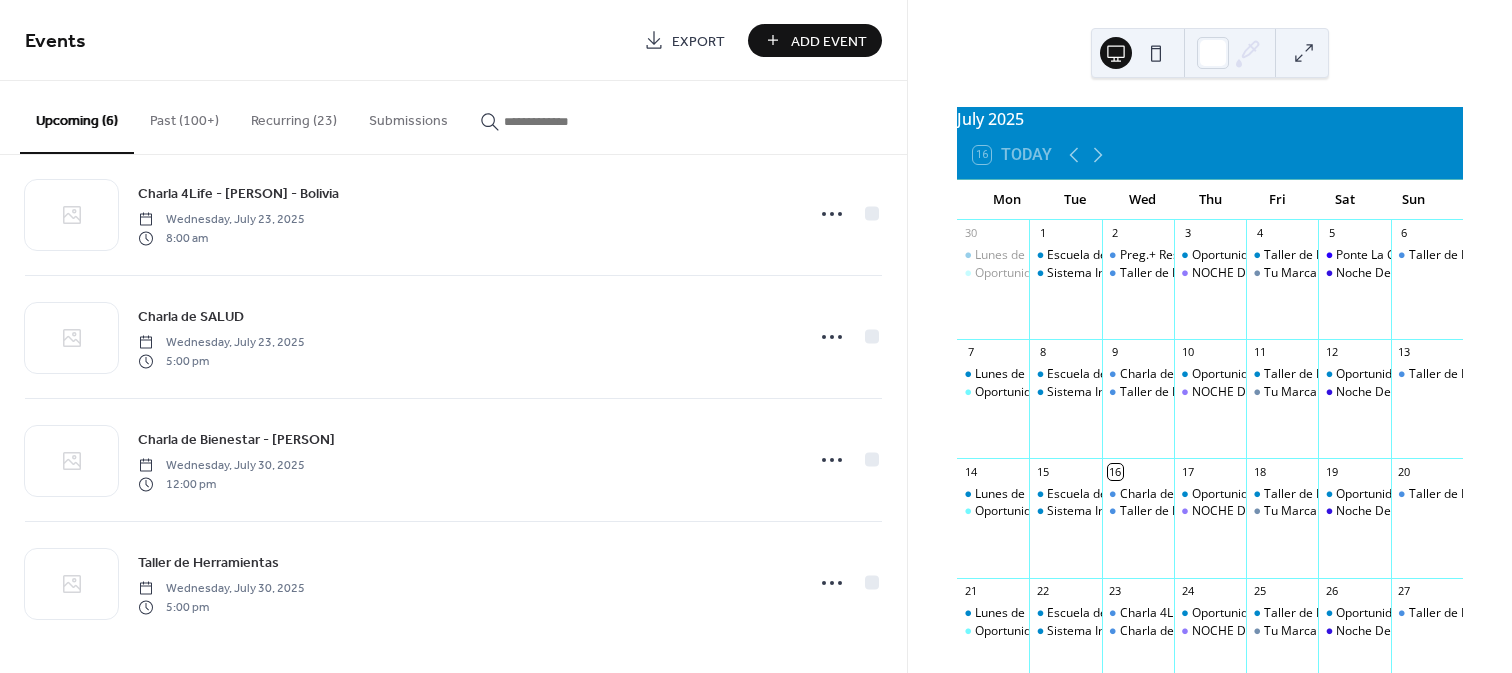click on "Recurring (23)" at bounding box center (294, 116) 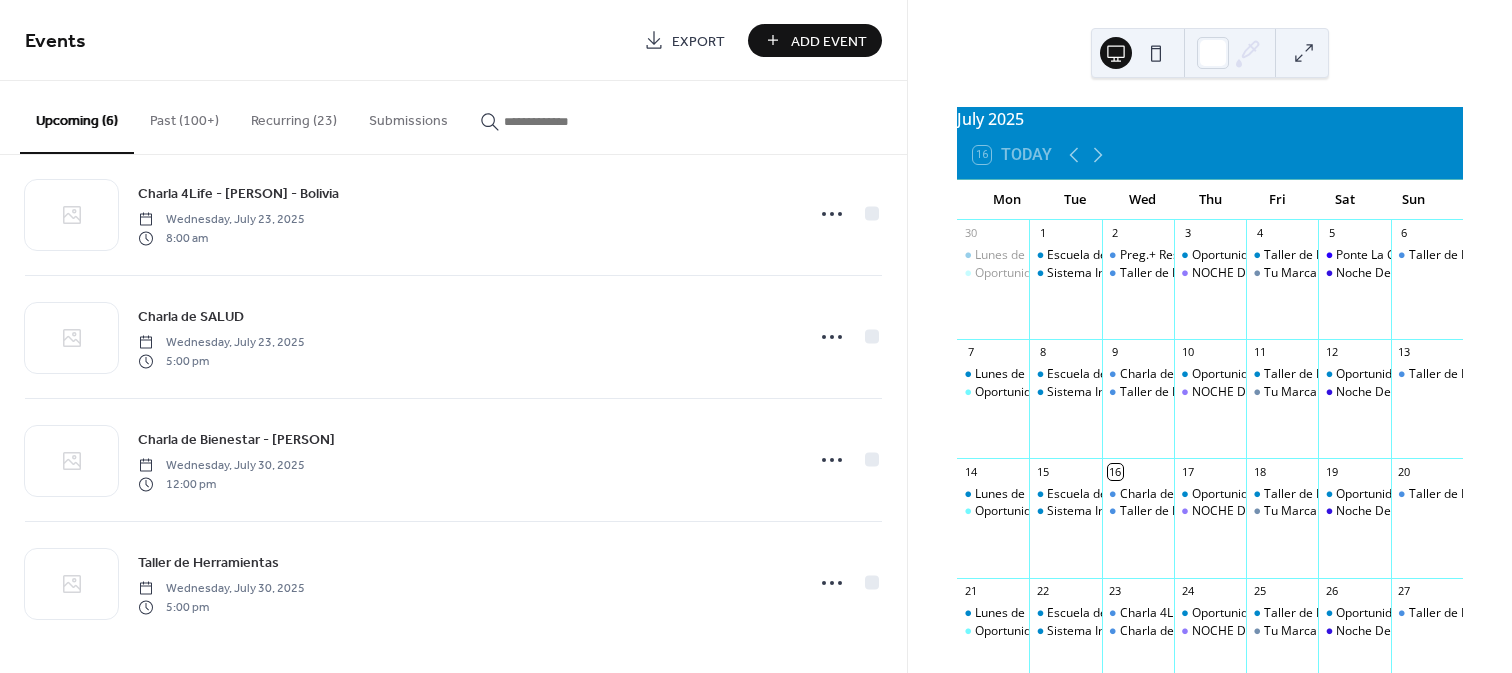 click on "Recurring (23)" at bounding box center (294, 116) 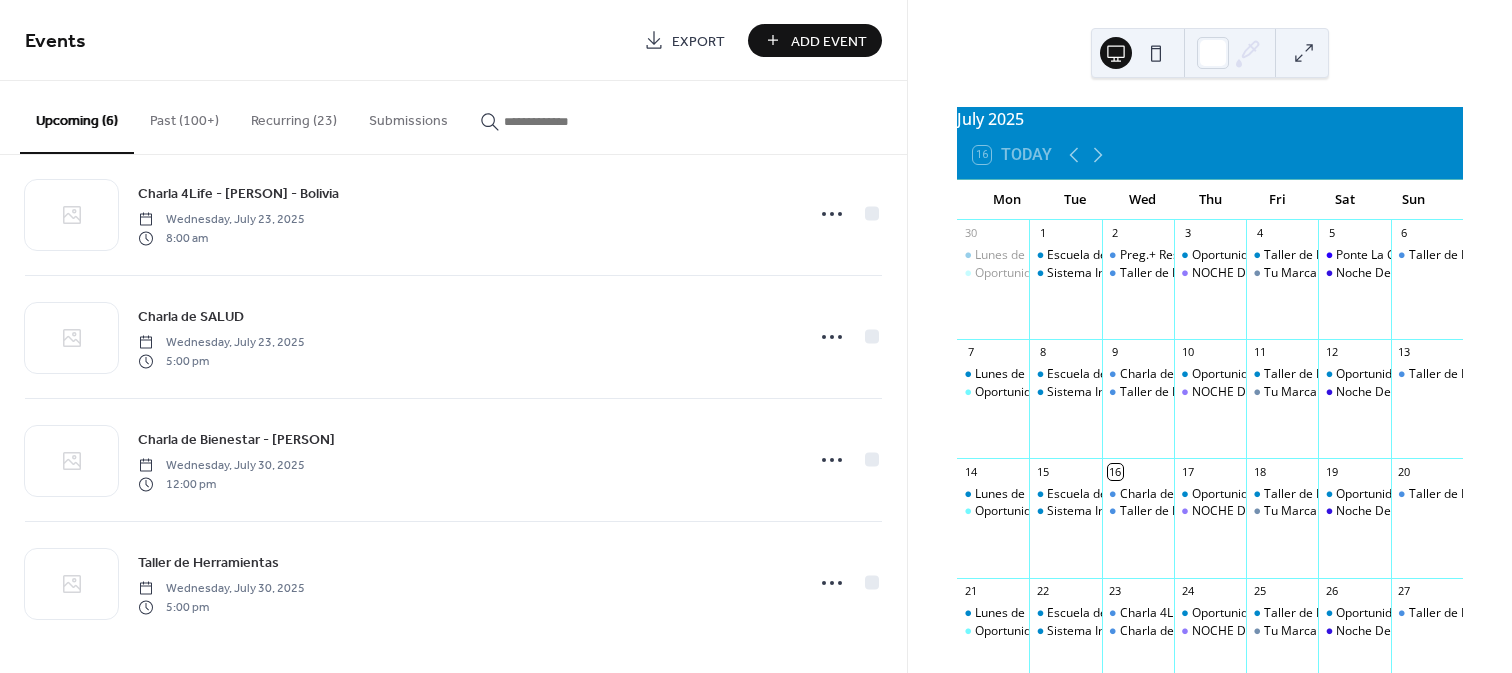 click on "Recurring (23)" at bounding box center (294, 116) 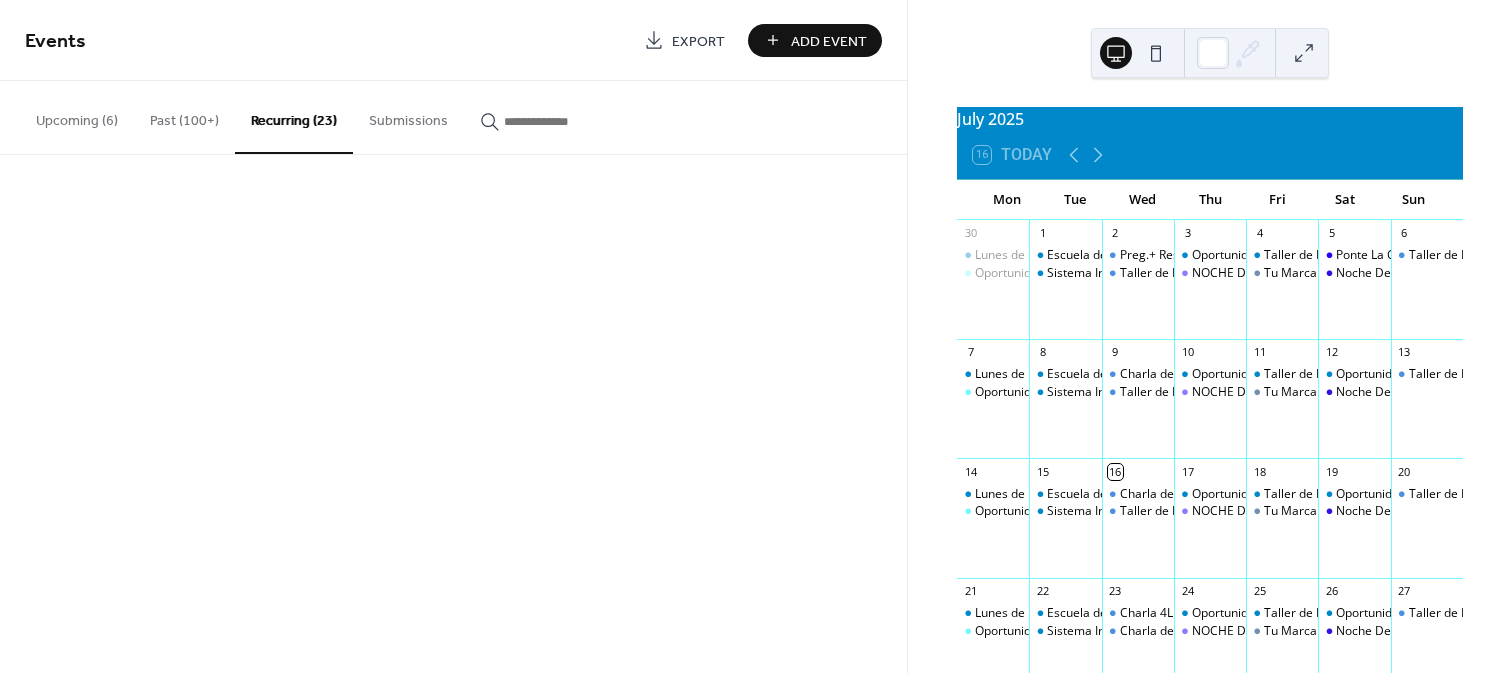 click on "Events Export Add Event Upcoming (6) Past (100+) Recurring (23) Submissions Charla de Bienestar - Pepa Simarro Wednesday, July 16, 2025 8:00 am Taller de Herramientas Wednesday, July 16, 2025 5:00 pm Charla 4Life - Carla Baro - Bolivia Wednesday, July 23, 2025 8:00 am Charla de SALUD Wednesday, July 23, 2025 5:00 pm Charla de Bienestar - Dra. María Cristina Villafuerte Wednesday, July 30, 2025 12:00 pm Taller de Herramientas Wednesday, July 30, 2025 5:00 pm Cancel" at bounding box center [453, 336] 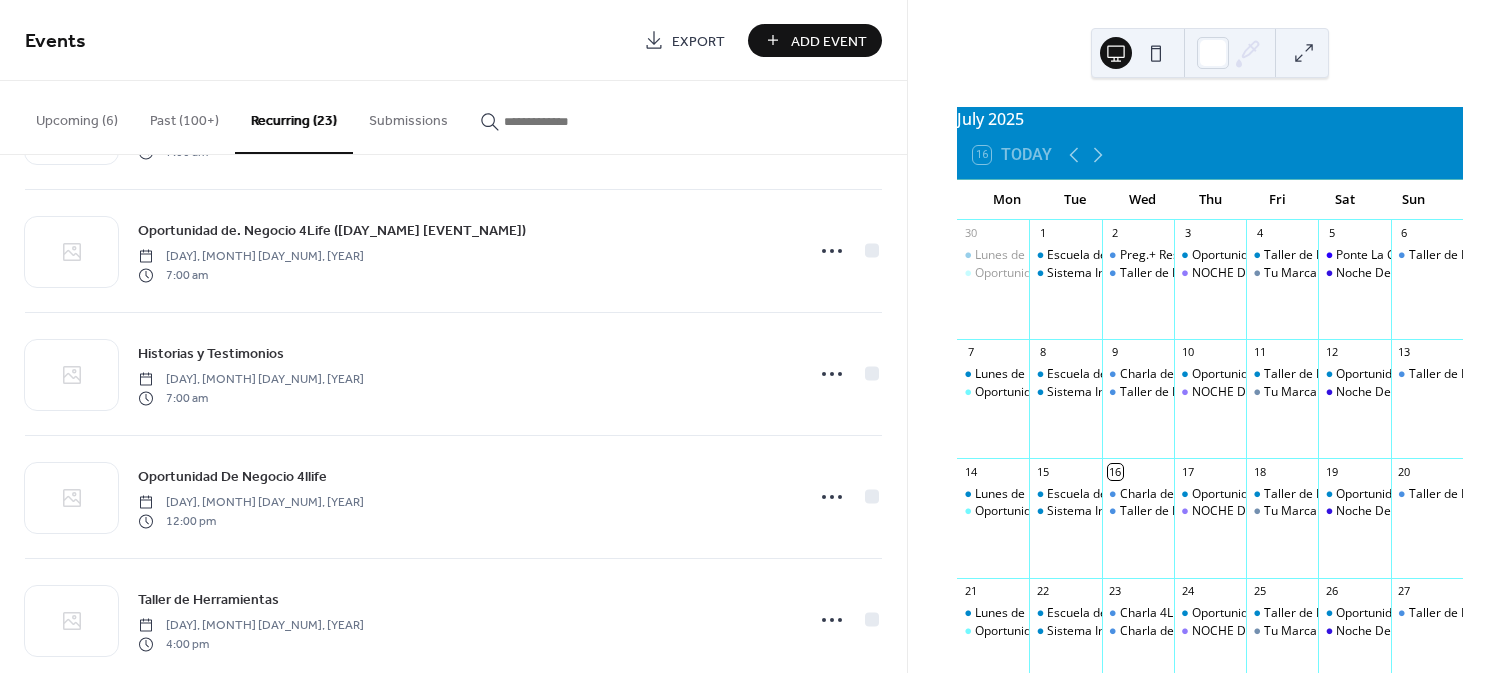 scroll, scrollTop: 62, scrollLeft: 0, axis: vertical 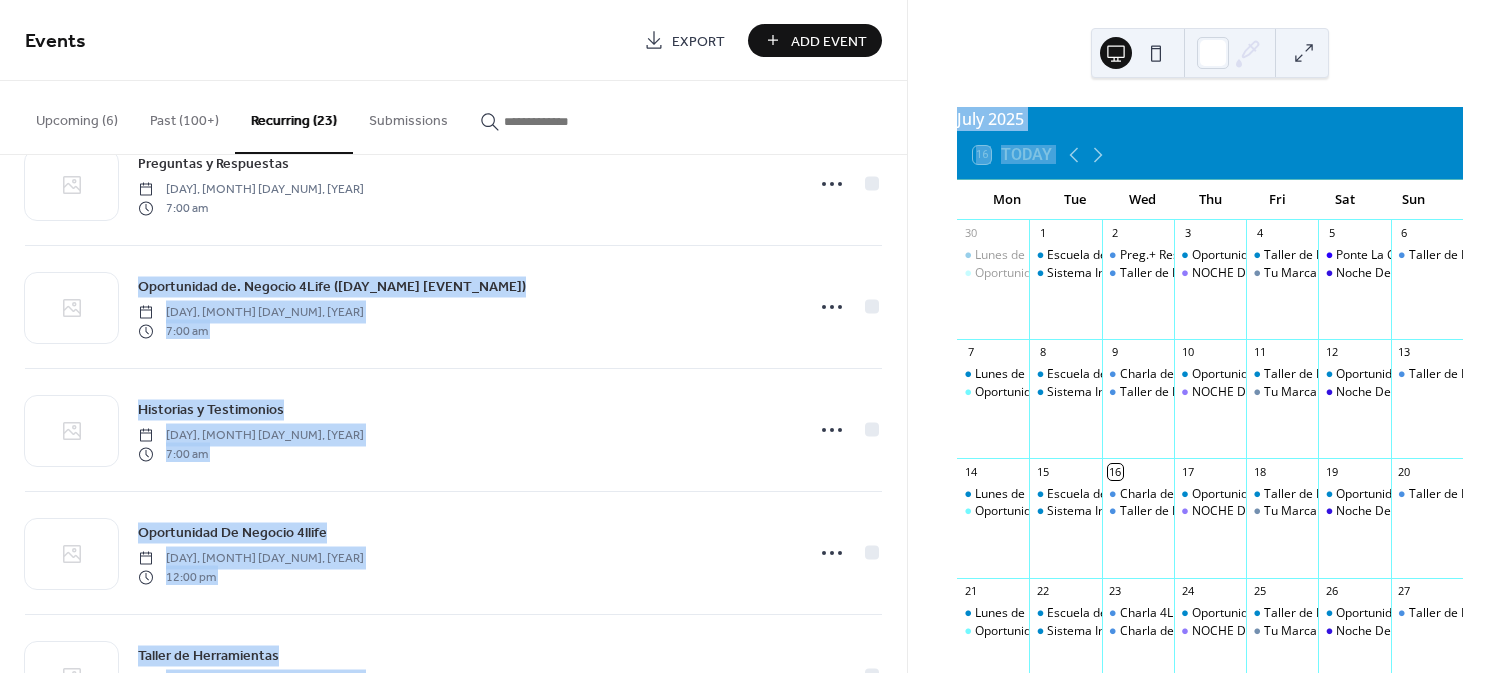 drag, startPoint x: 909, startPoint y: 215, endPoint x: 903, endPoint y: 193, distance: 22.803509 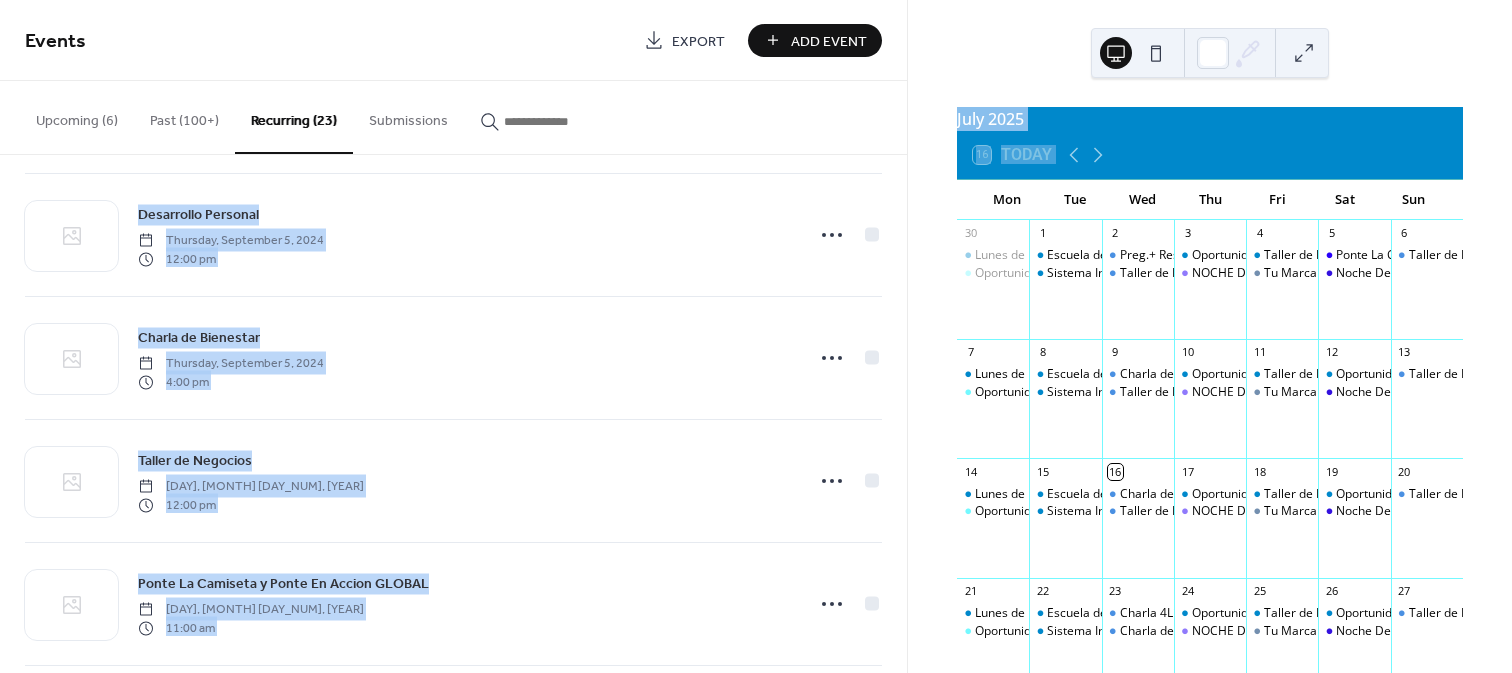 scroll, scrollTop: 662, scrollLeft: 0, axis: vertical 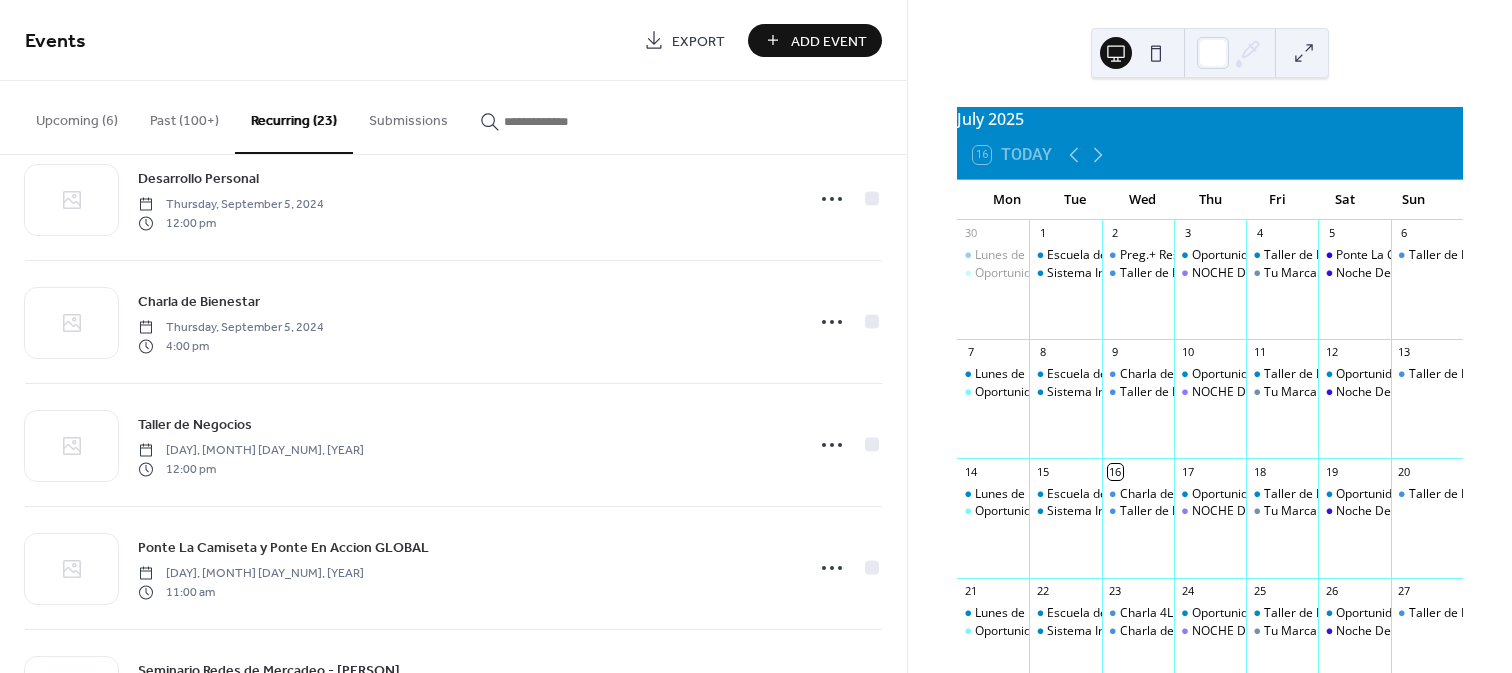 click on "July 2025 16 Today Mon Tue Wed Thu Fri Sat Sun 30 Lunes de Mentoría Oportunidad de Negocio 4Life - Lunes 1 Escuela de Diamantes (Martes) Sistema Inicio Acelerado 90 Global (Martes) 2 Preg.+ Respuestas Taller de Herramientas 3 Oportunidad De Negocios (Jueves) NOCHE DE TESTIMONIOS 4 Taller de Productos (Viernes) Tu Marca Poderosa (viernes) 5 Ponte  La Camiseta y Ponte En Accion GLOBAL Noche De Testimonios SABADO 6 Taller de Productos (domingo) 7 Lunes de Mentoría Oportunidad de Negocio 4Life - Lunes 8 Escuela de Diamantes (Martes) Sistema Inicio Acelerado 90 Global (Martes) 9 Charla de Bienestar Dr. Jorge Santos-SISTEMA REPRODUCTOR Taller de Herramientas 10 Oportunidad De Negocios (Jueves) NOCHE DE TESTIMONIOS 11 Taller de Productos (Viernes) Tu Marca Poderosa (viernes) 12 Oportunidad de Negocio (Sabado) Noche De Testimonios SABADO 13 Taller de Productos (domingo) 14 Lunes de Mentoría Oportunidad de Negocio 4Life - Lunes 15 Escuela de Diamantes (Martes) Sistema Inicio Acelerado 90 Global (Martes) 16 17 18 19" at bounding box center [1210, 336] 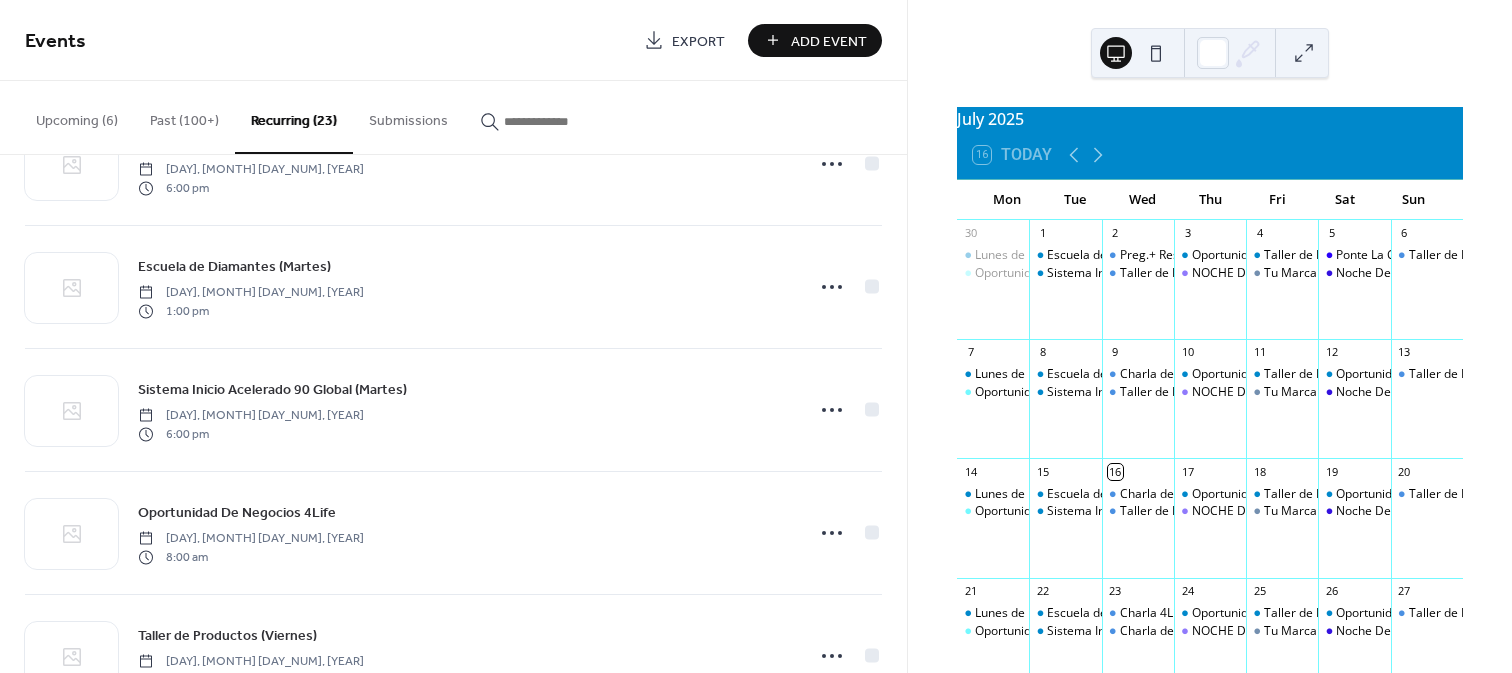 scroll, scrollTop: 1441, scrollLeft: 0, axis: vertical 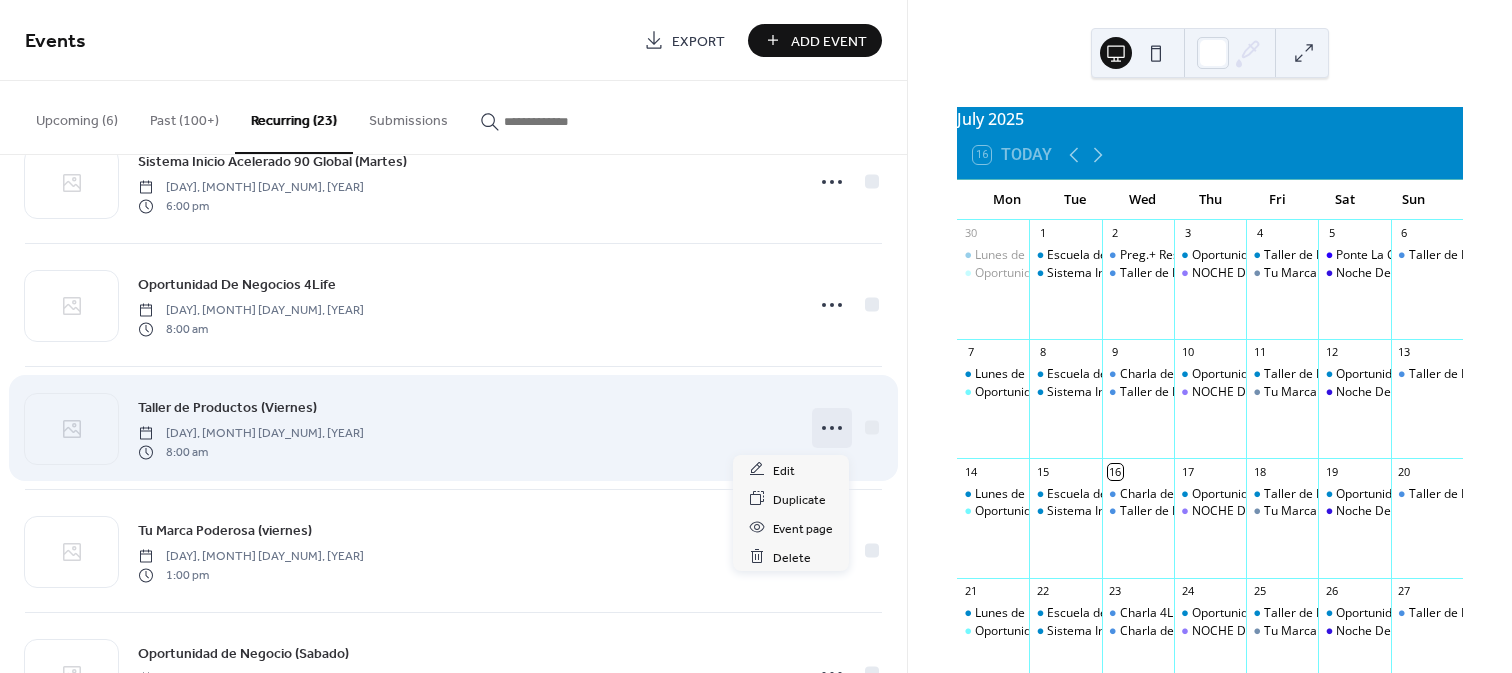 click 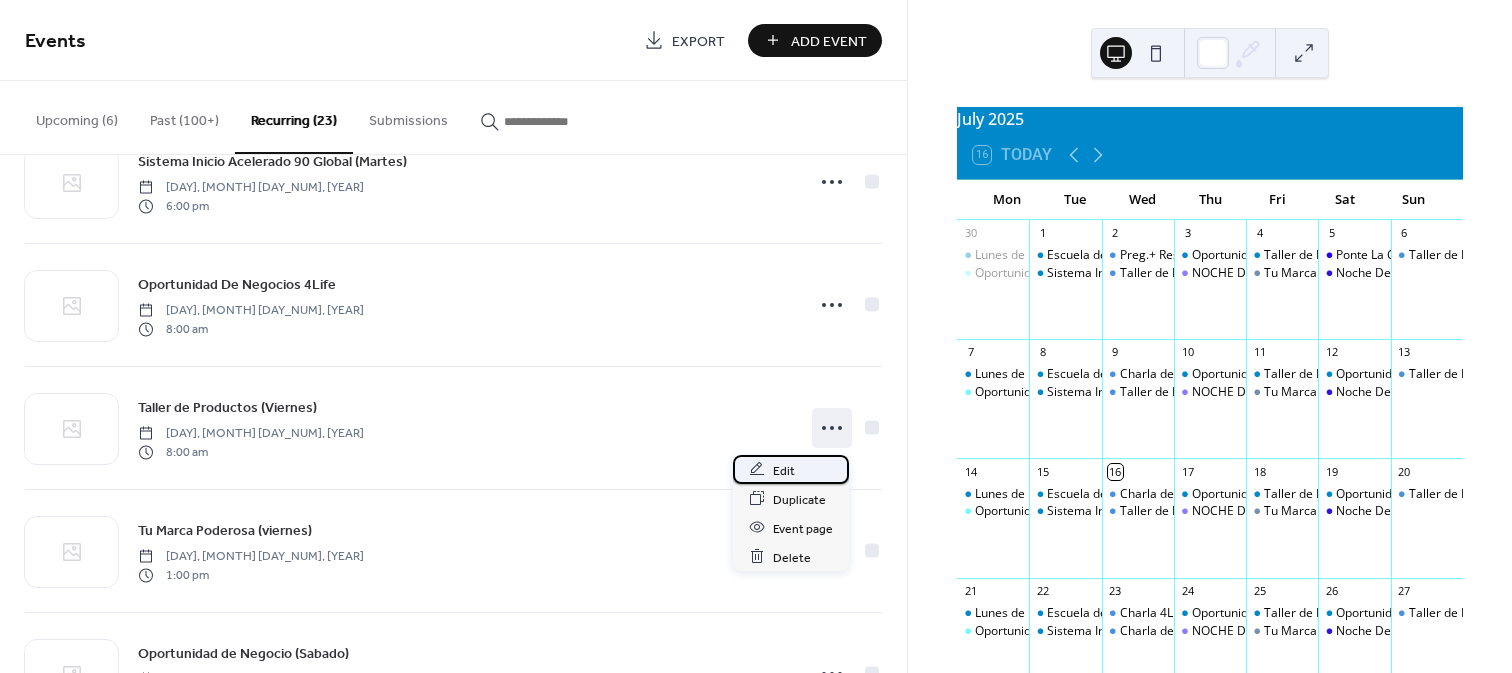 click on "Edit" at bounding box center [784, 470] 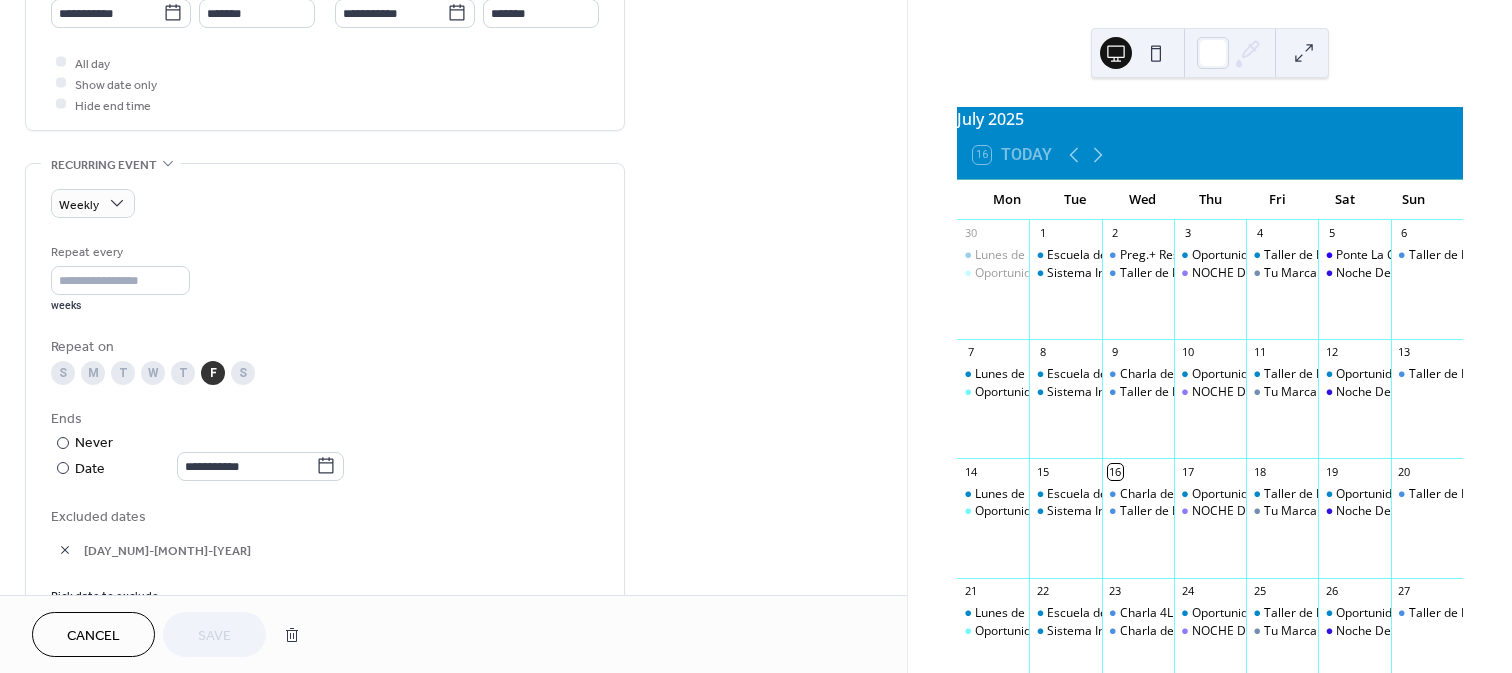 scroll, scrollTop: 771, scrollLeft: 0, axis: vertical 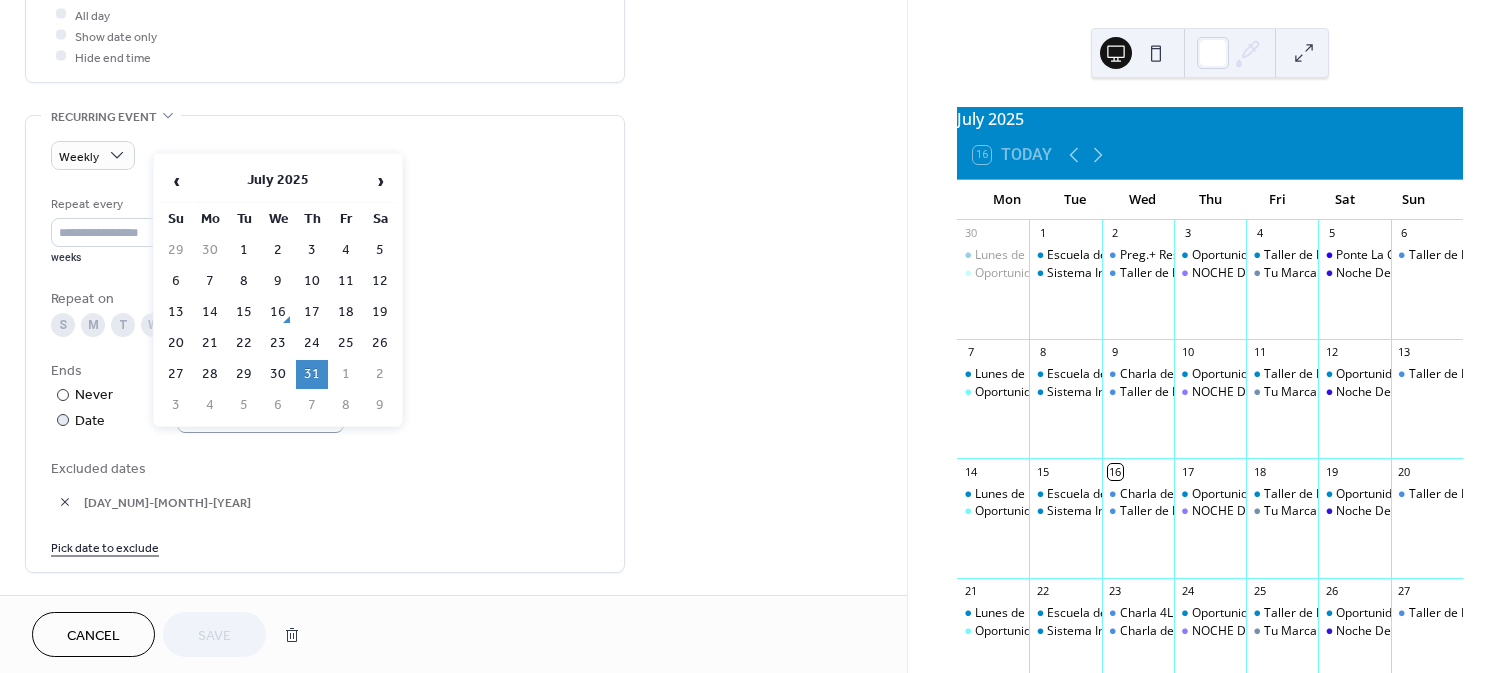 click 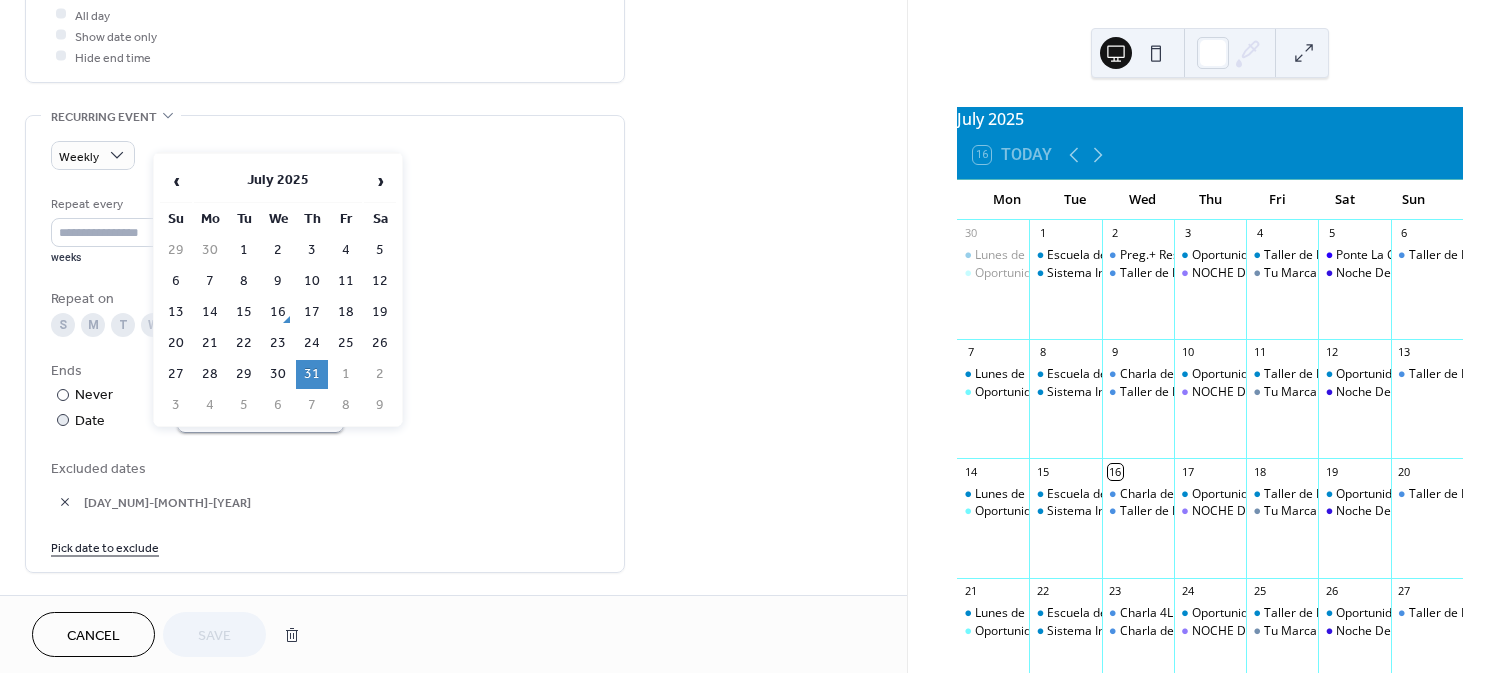 click on "**********" at bounding box center [246, 418] 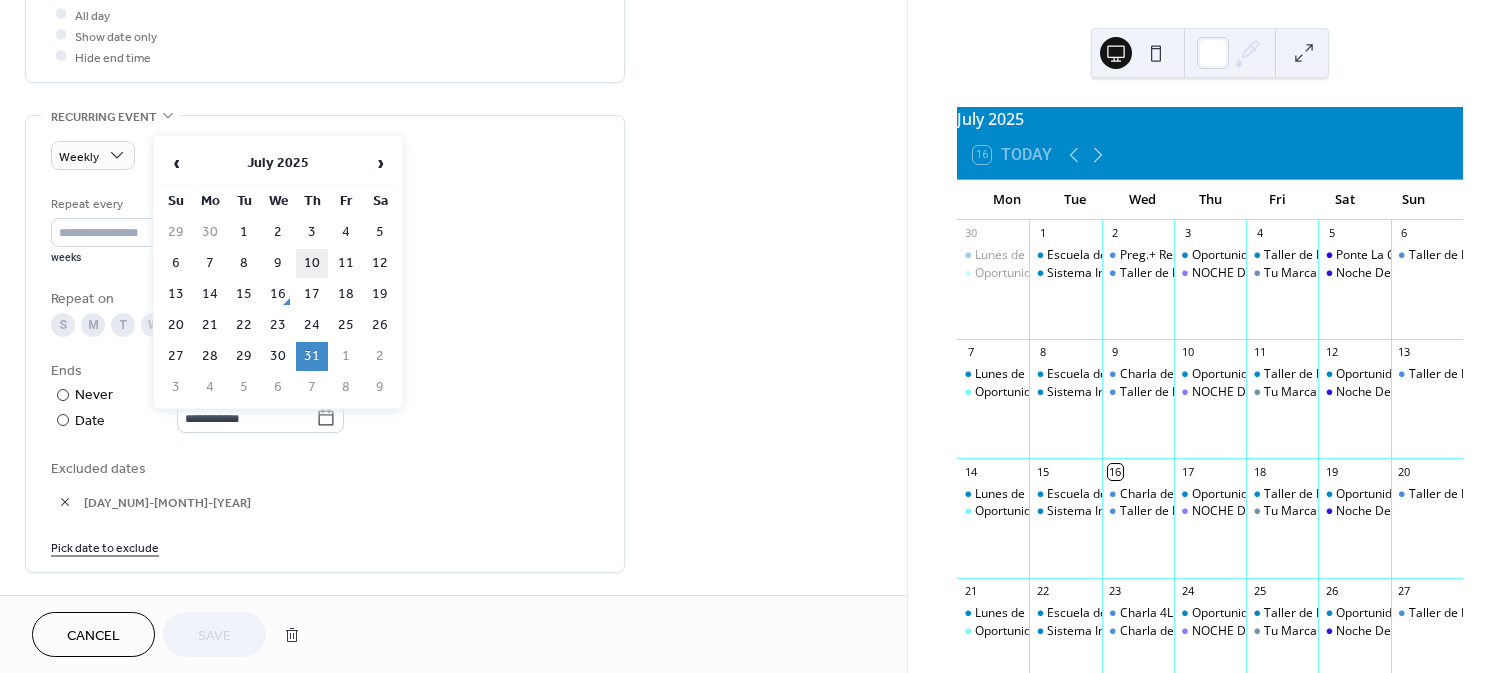click on "10" at bounding box center [312, 263] 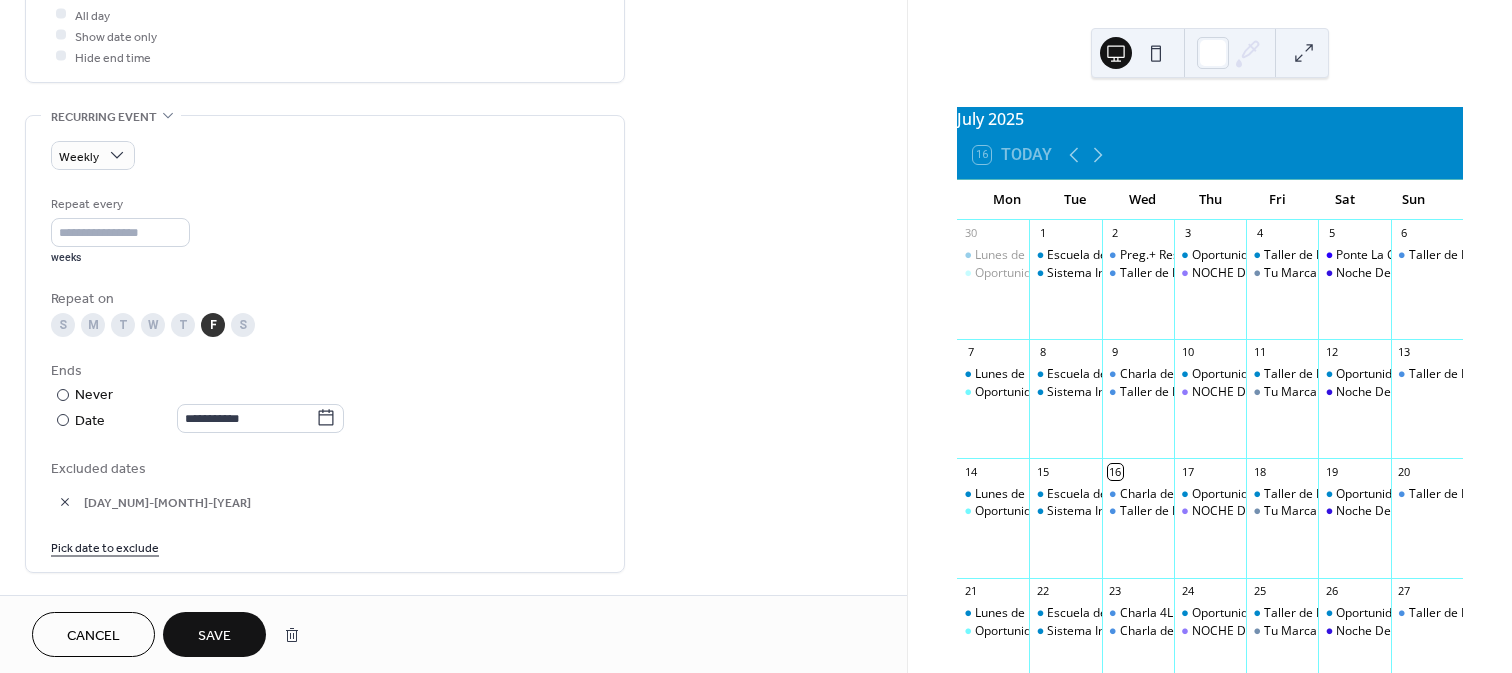 click on "Save" at bounding box center [214, 636] 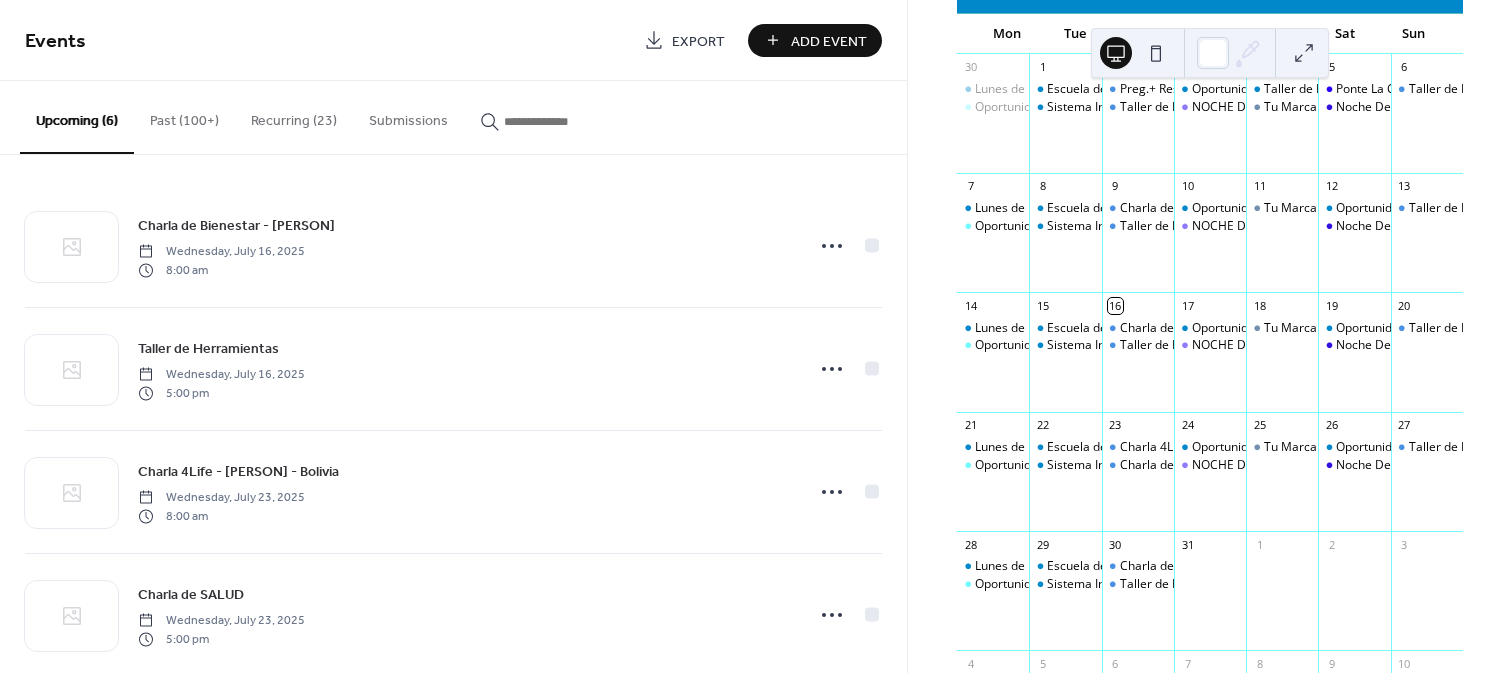 scroll, scrollTop: 173, scrollLeft: 0, axis: vertical 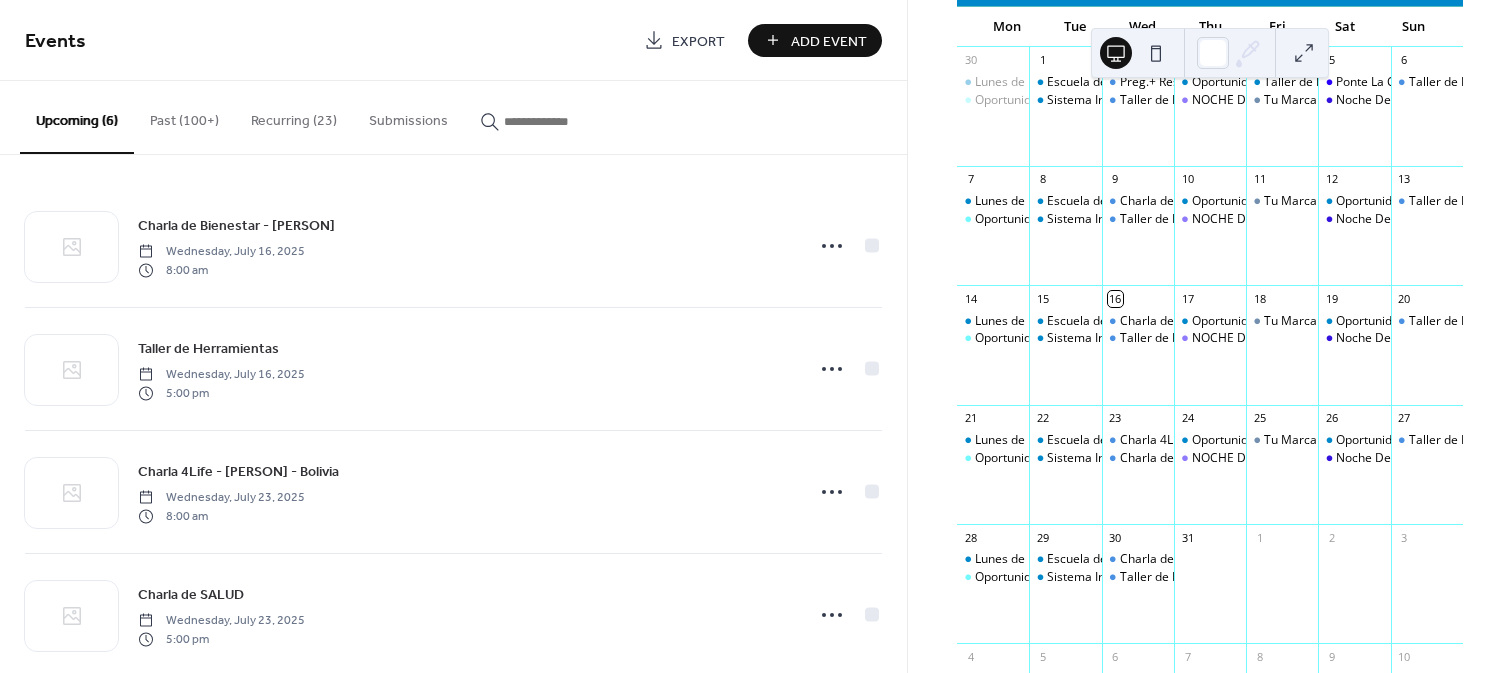 click on "Add Event" at bounding box center (829, 41) 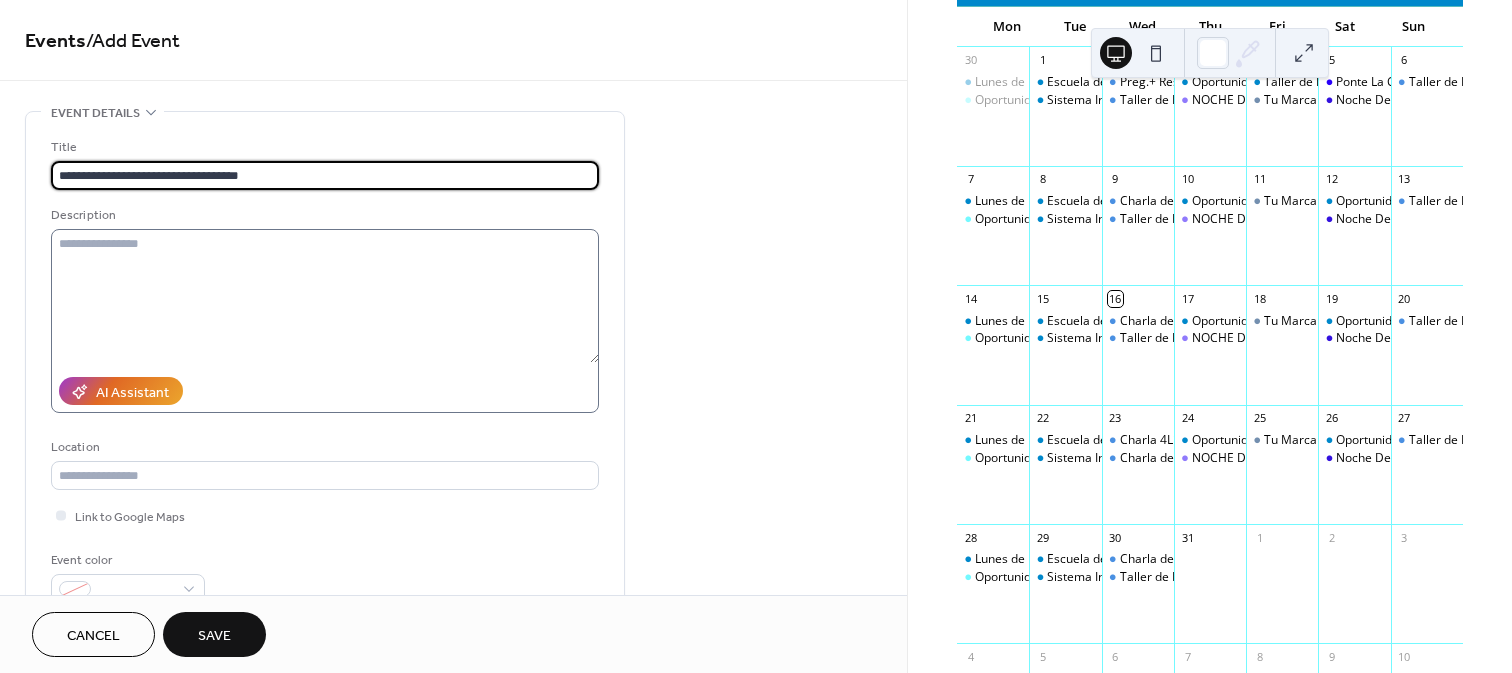type on "**********" 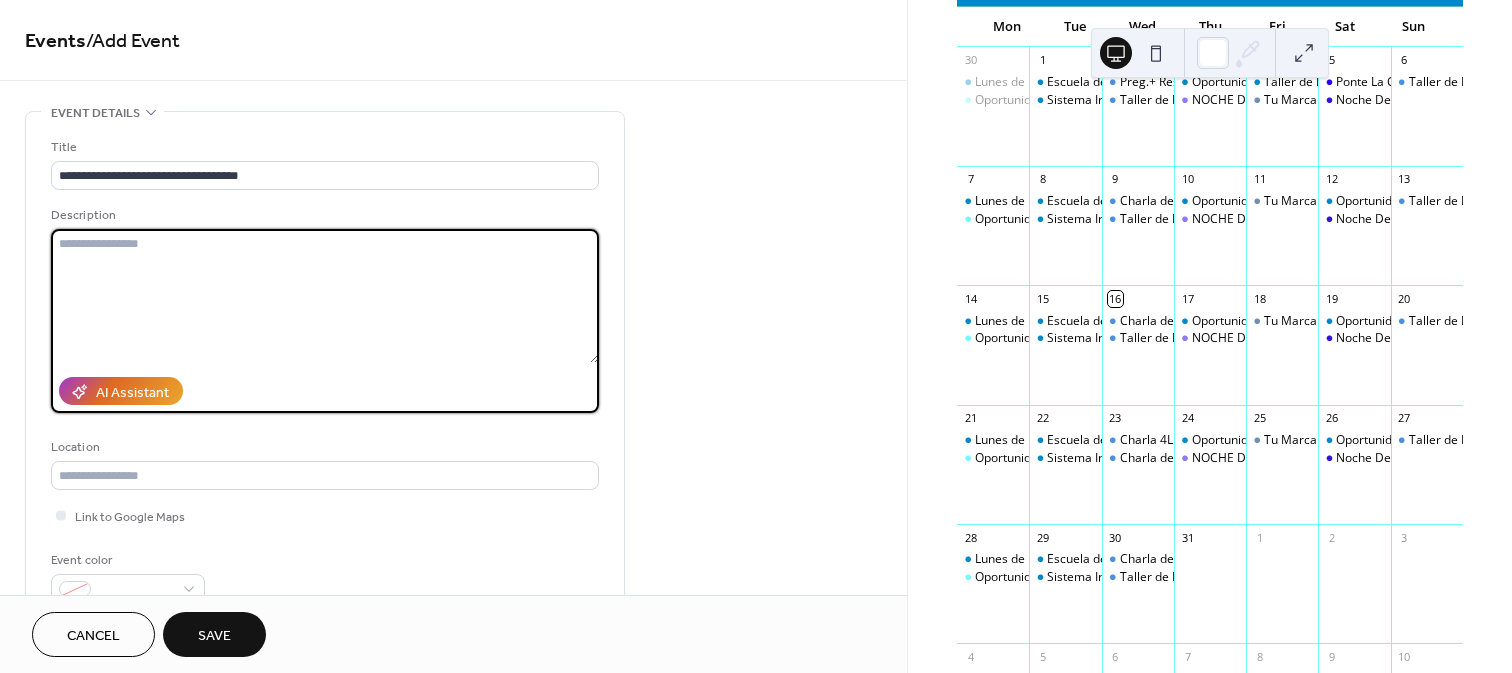 click at bounding box center (325, 296) 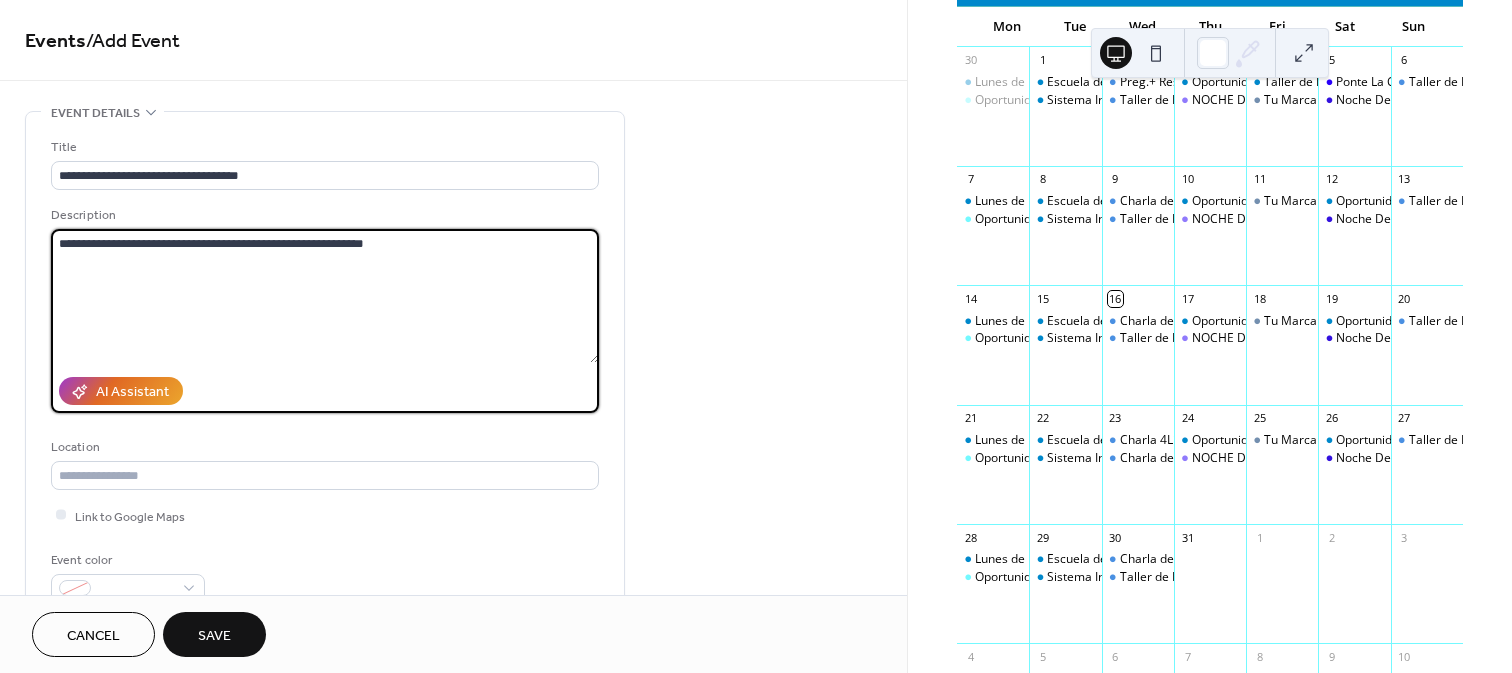 click on "**********" at bounding box center [325, 296] 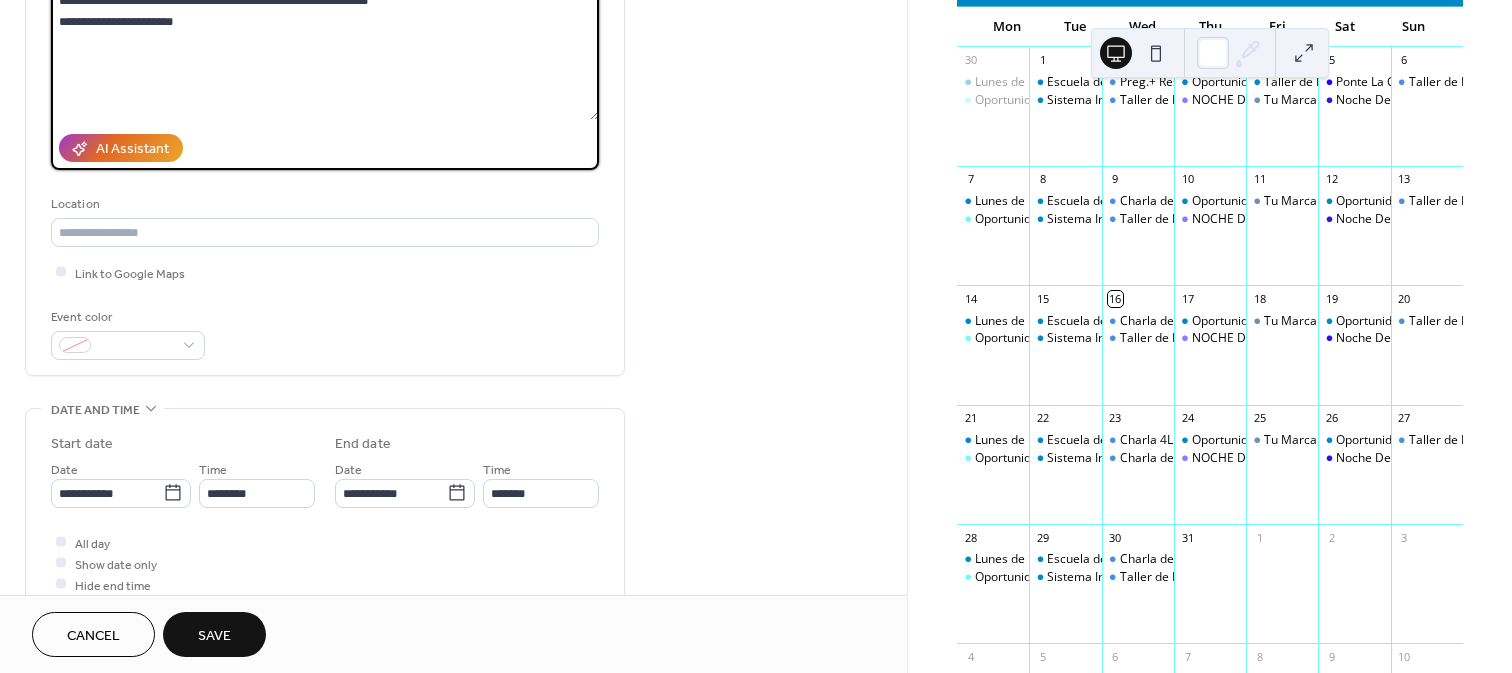 scroll, scrollTop: 306, scrollLeft: 0, axis: vertical 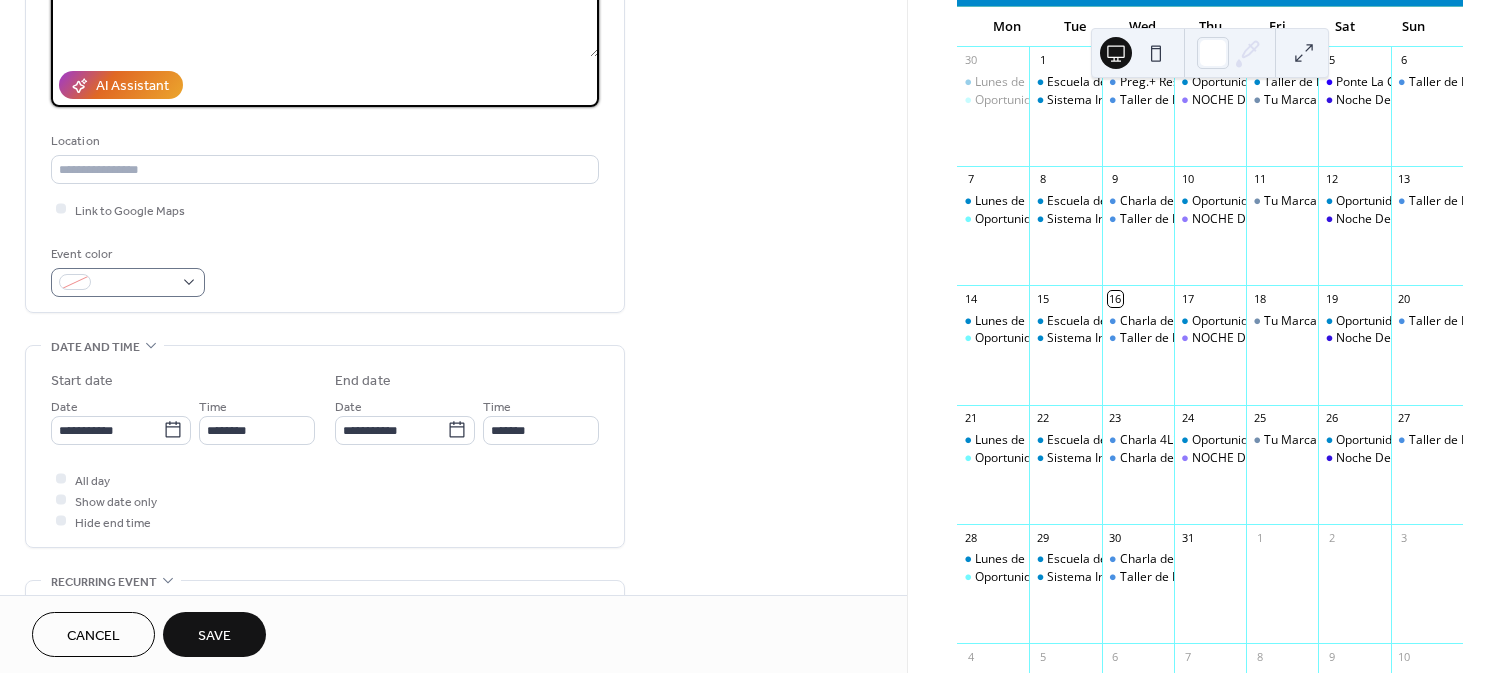 type on "**********" 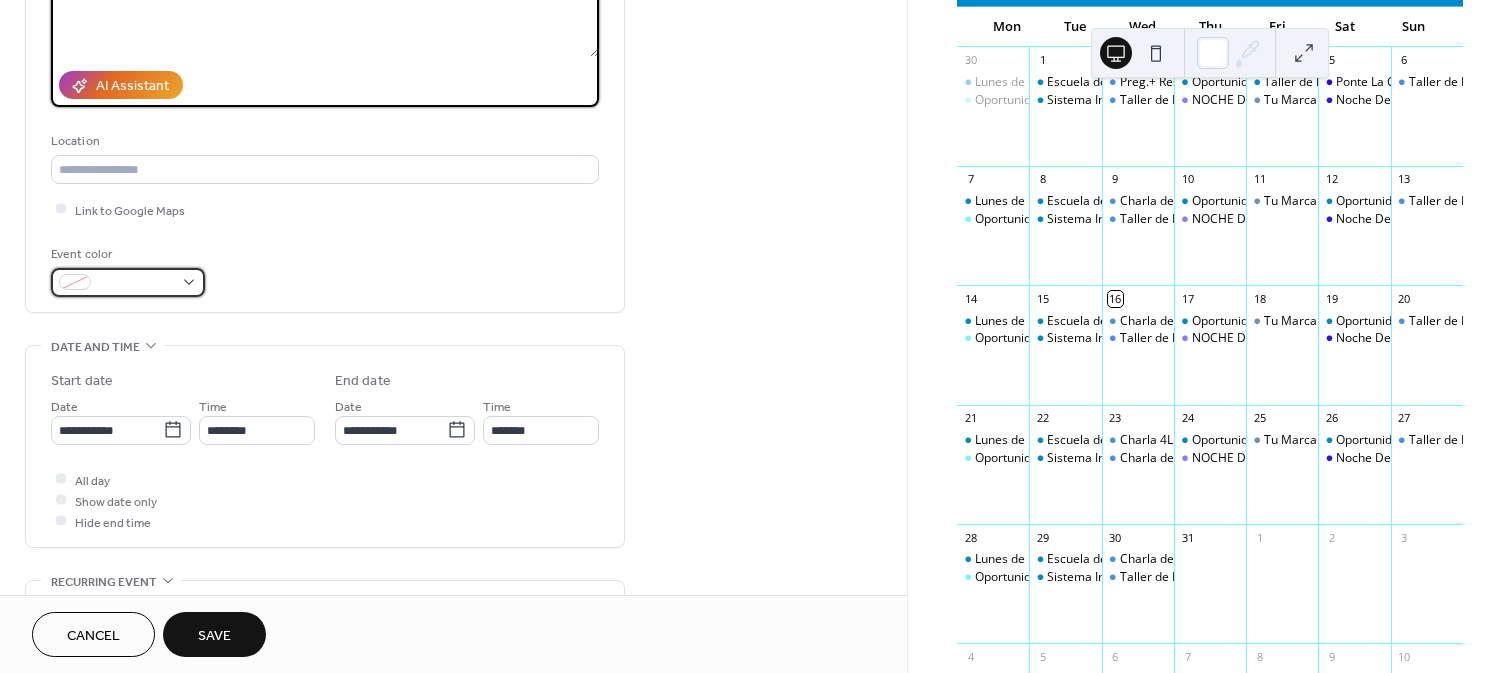 click at bounding box center [128, 282] 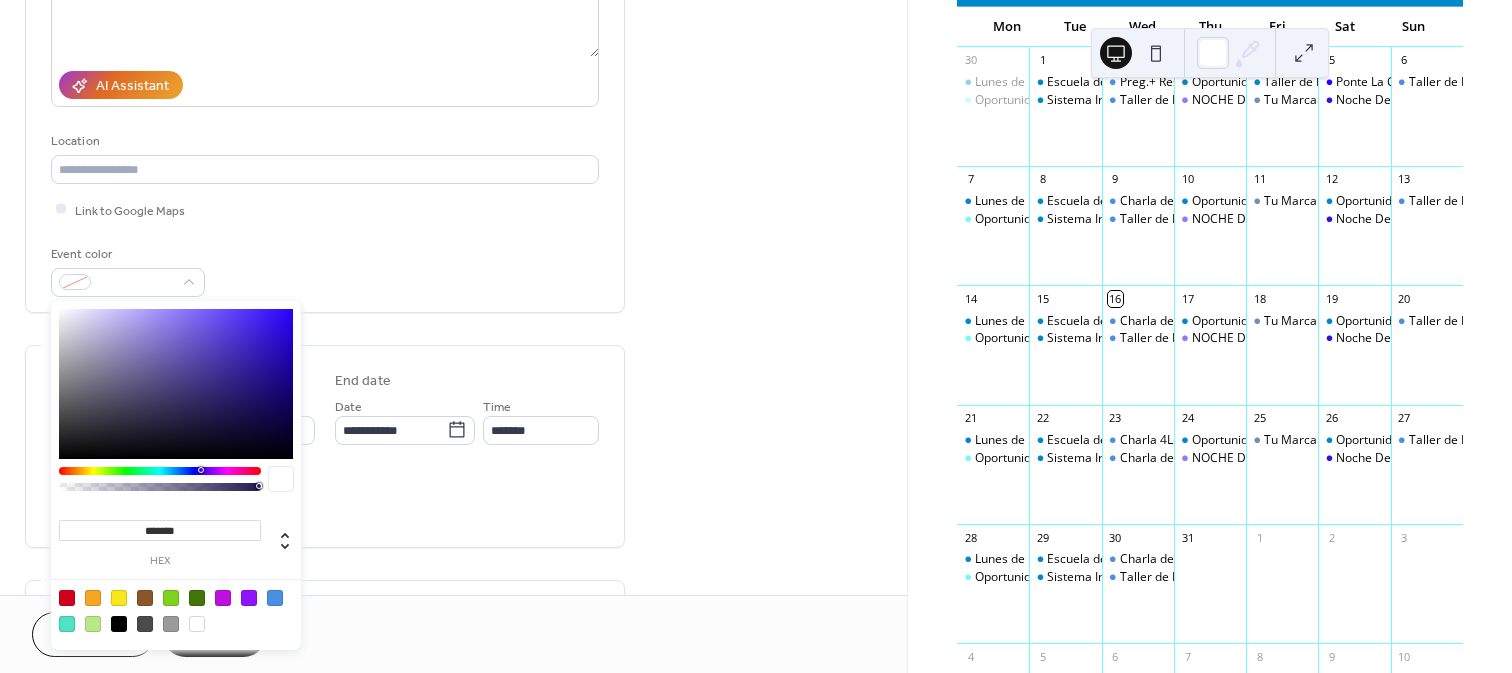 click at bounding box center (176, 384) 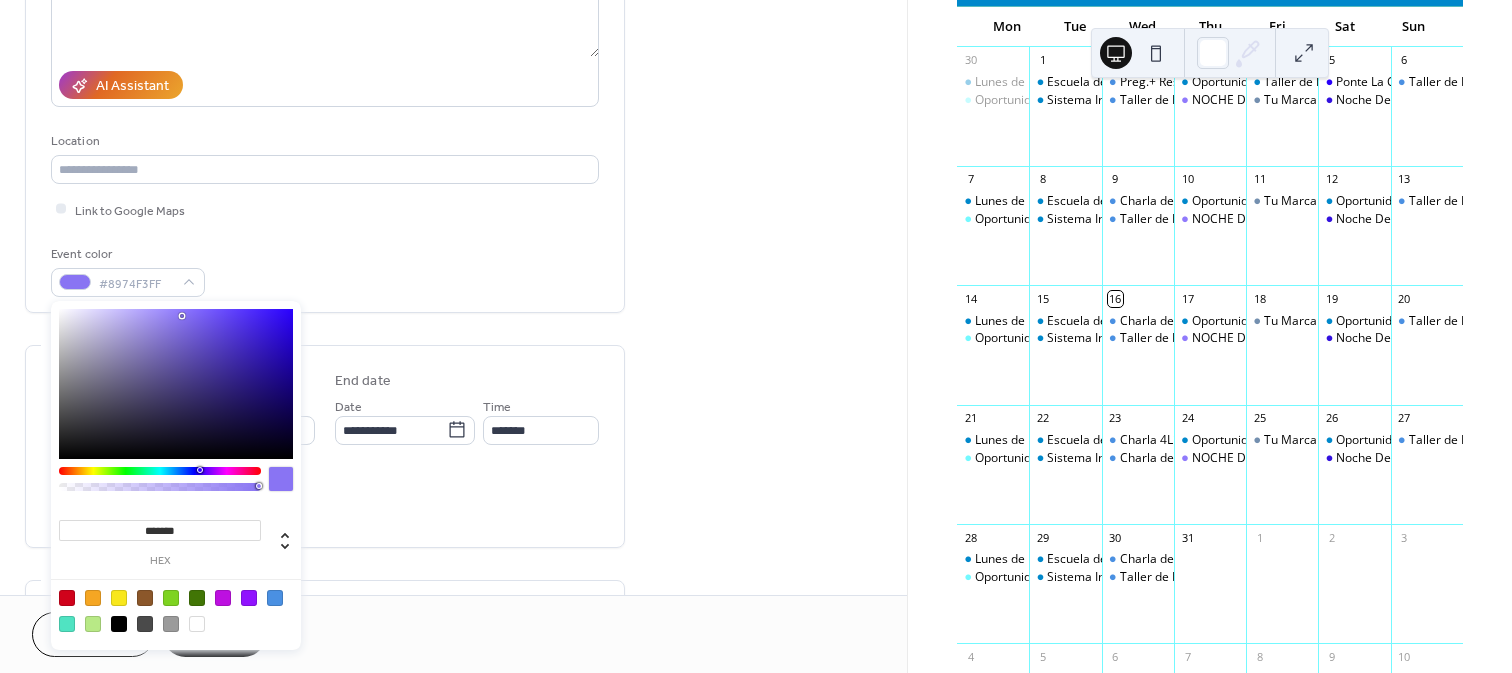 click at bounding box center [176, 384] 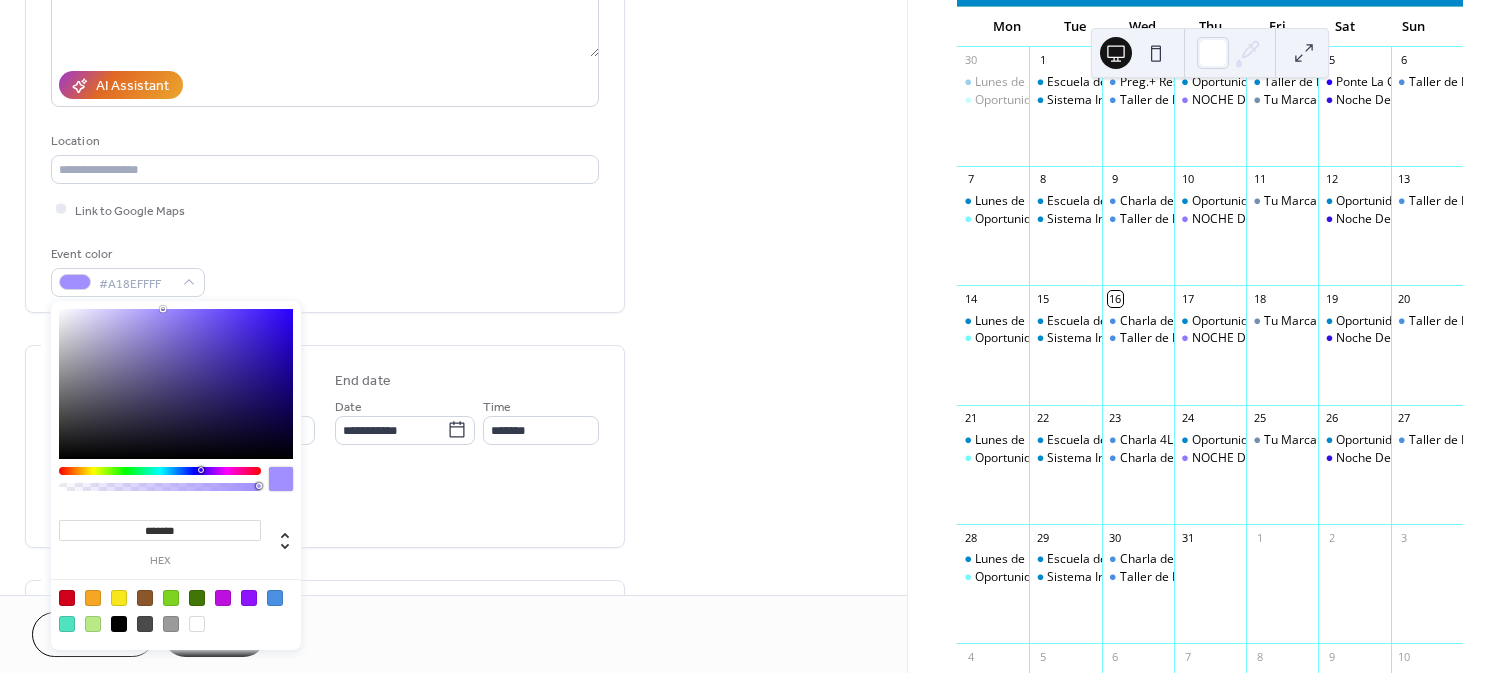 click at bounding box center (160, 471) 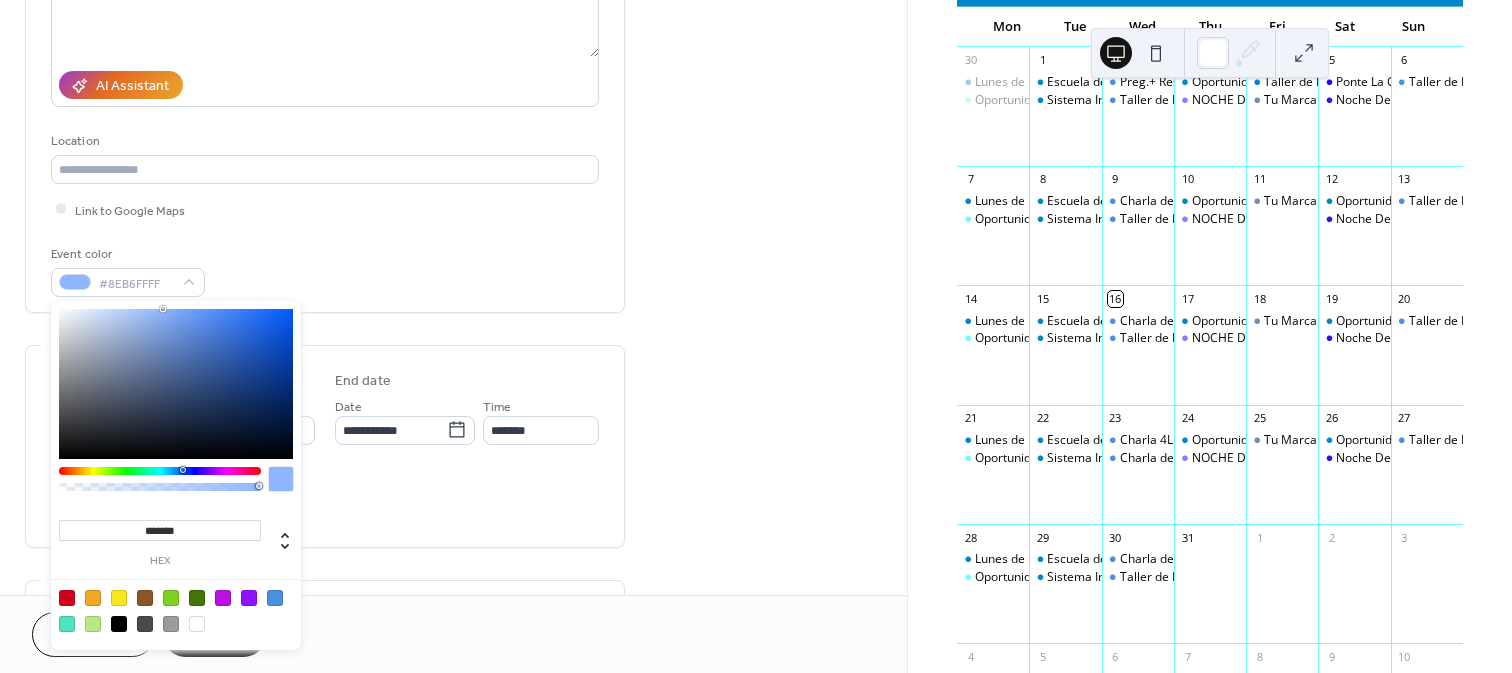 click on "All day Show date only Hide end time" at bounding box center [325, 500] 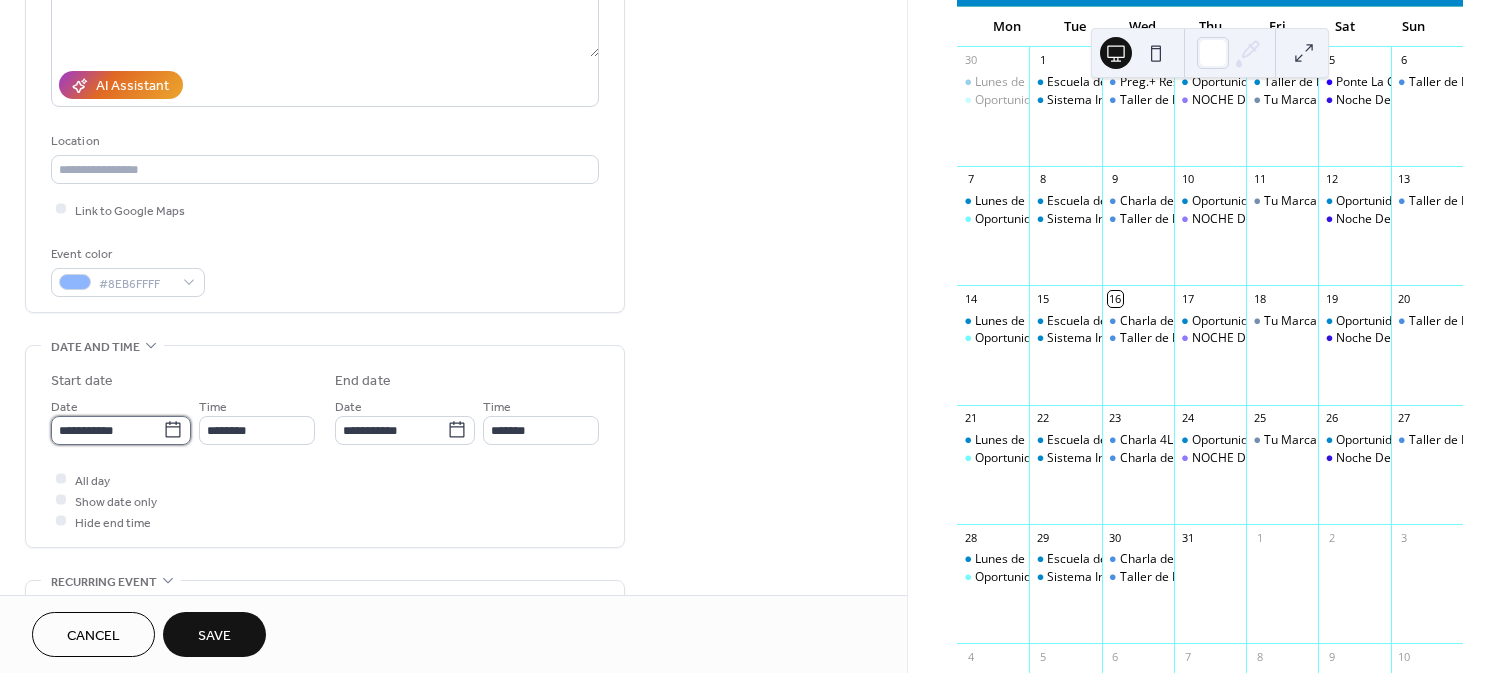 click on "**********" at bounding box center (107, 430) 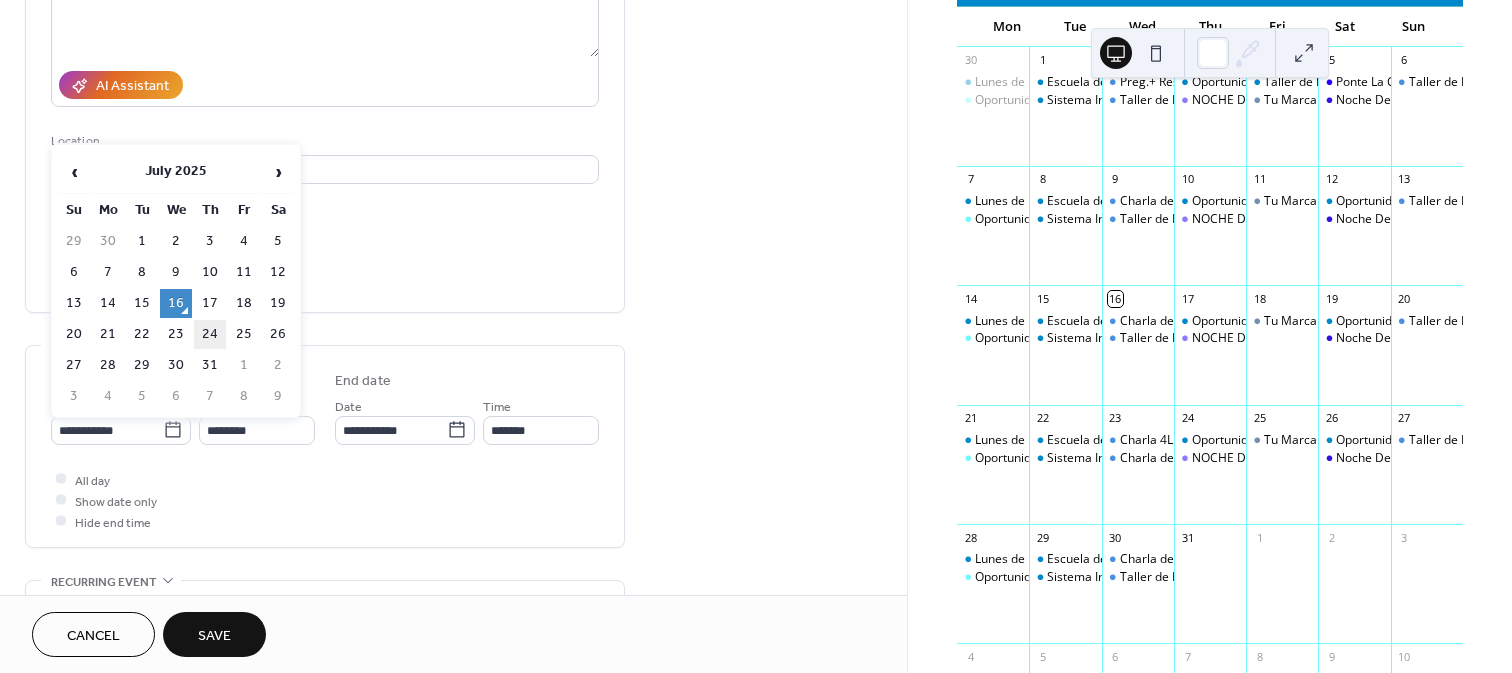 click on "24" at bounding box center (210, 334) 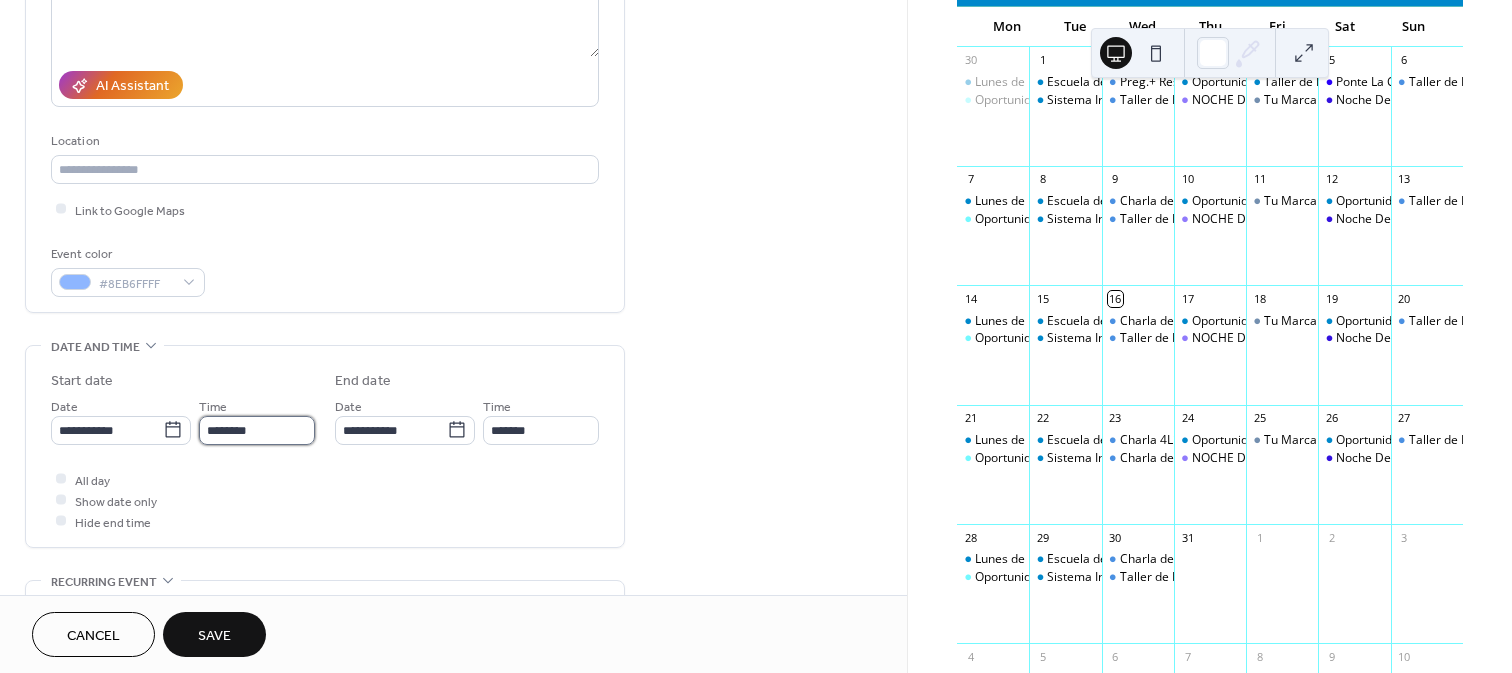 click on "********" at bounding box center [257, 430] 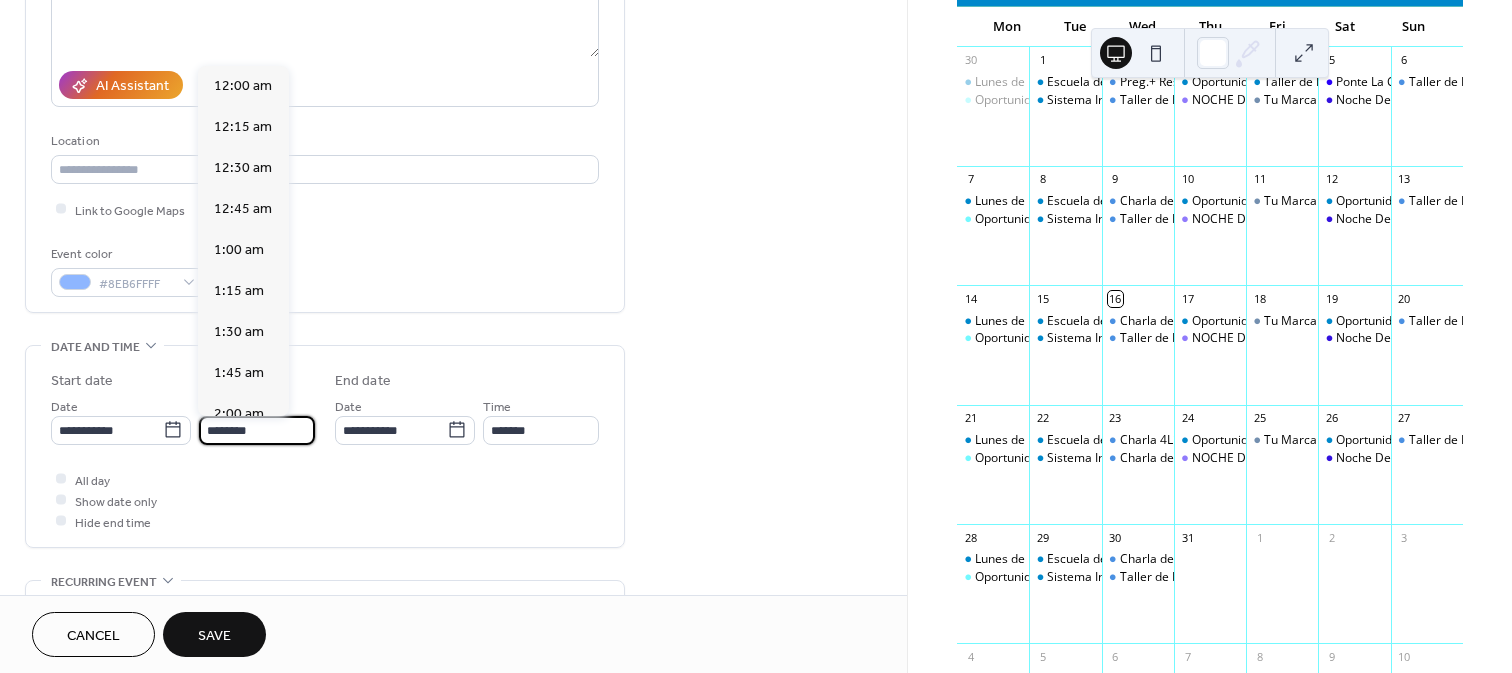 scroll, scrollTop: 1895, scrollLeft: 0, axis: vertical 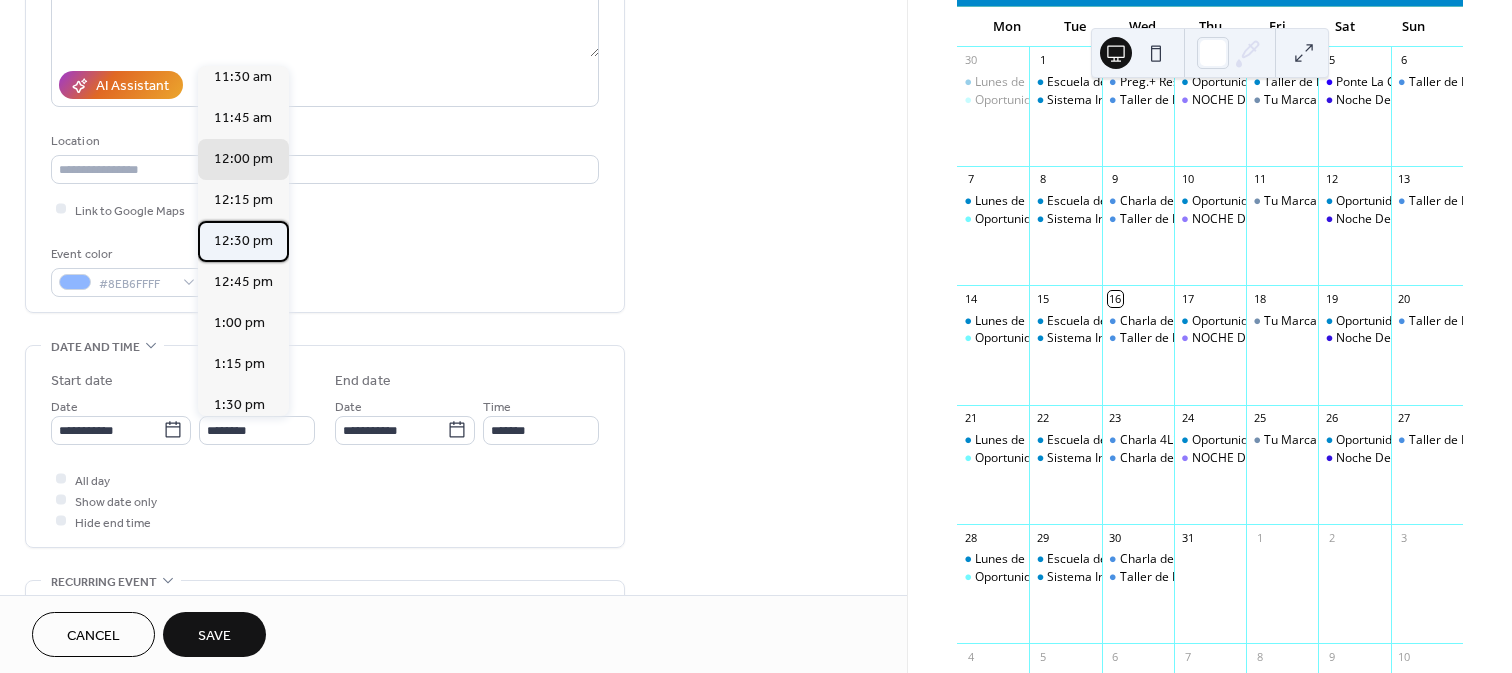 click on "12:30 pm" at bounding box center [243, 241] 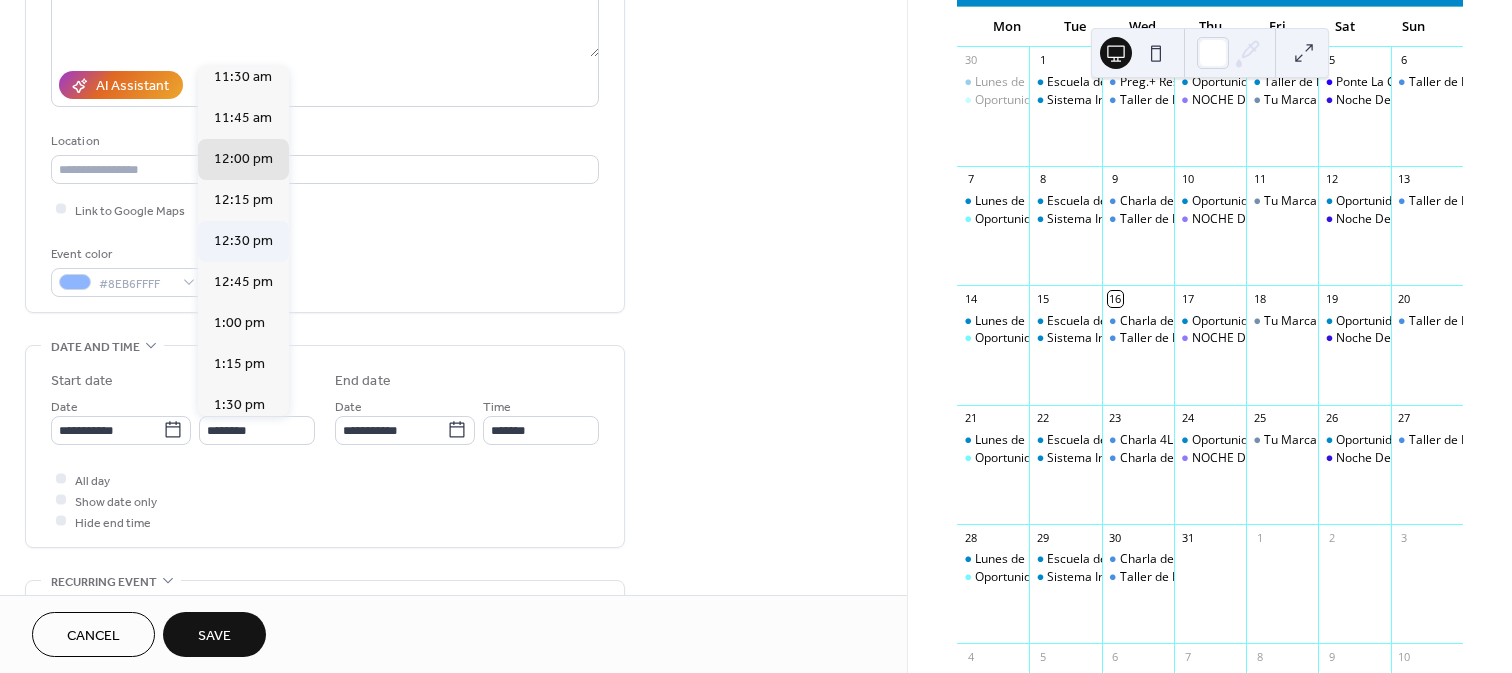 type on "********" 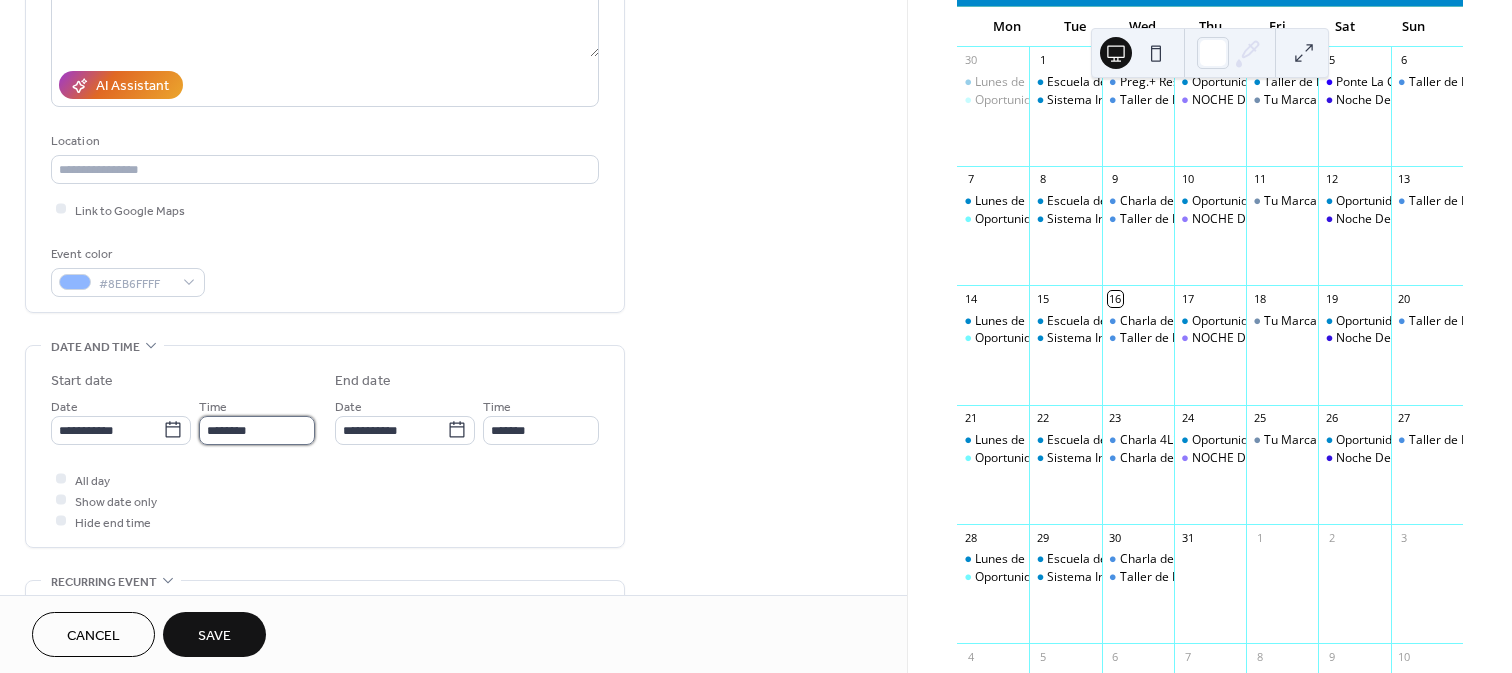 click on "********" at bounding box center (257, 430) 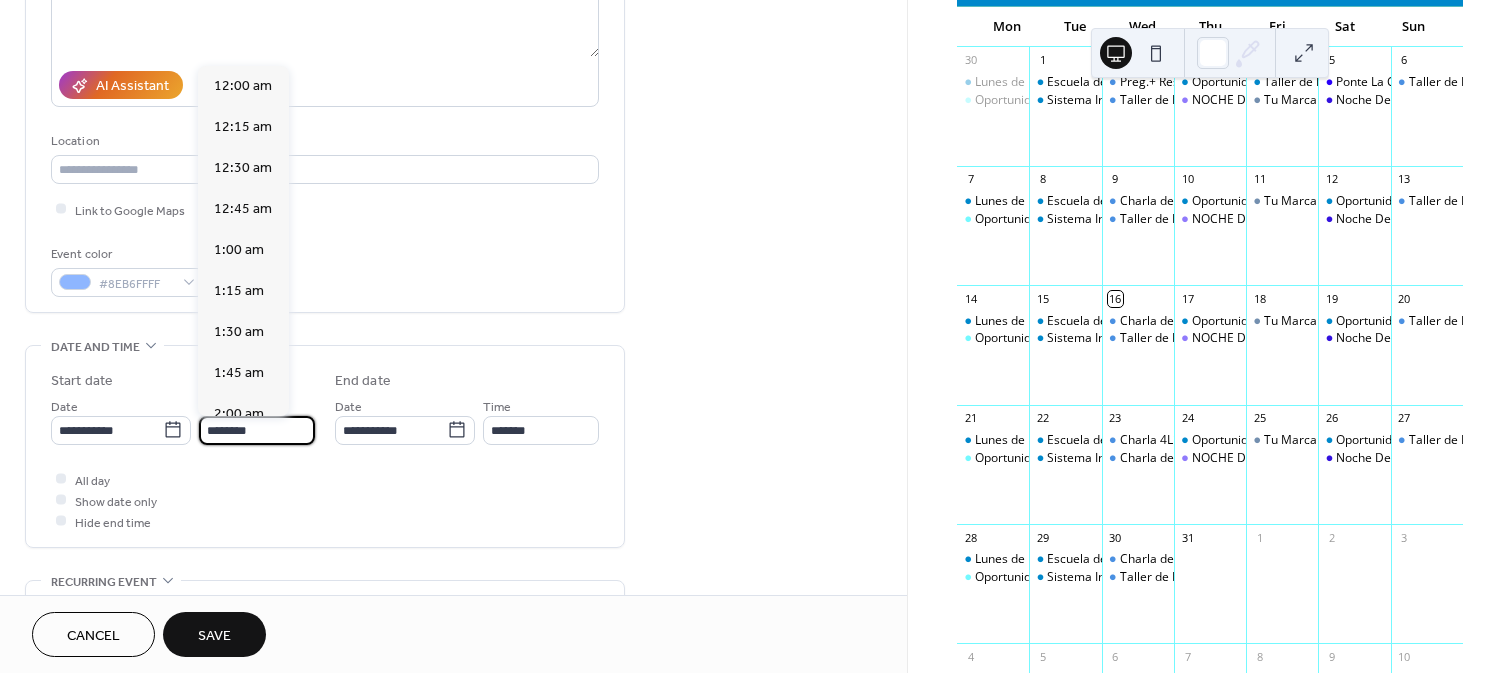 scroll, scrollTop: 1973, scrollLeft: 0, axis: vertical 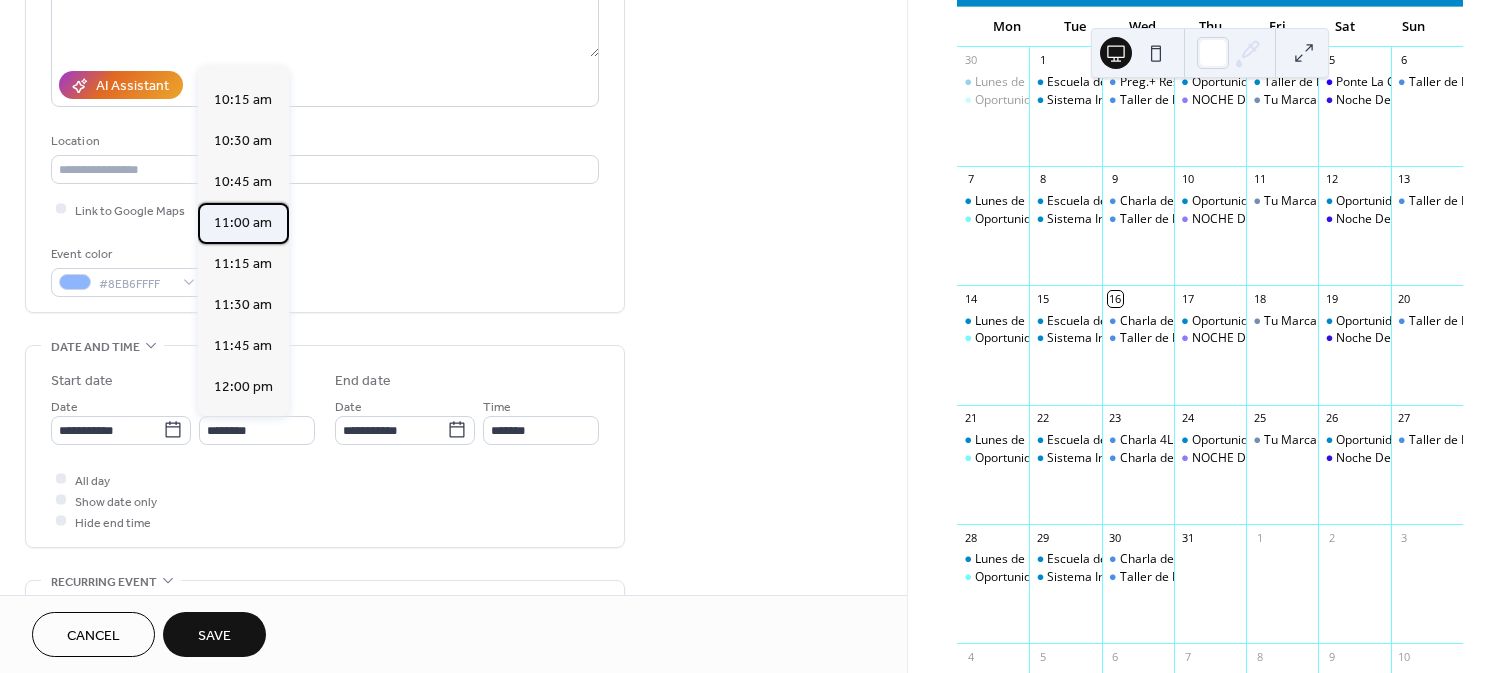 click on "11:00 am" at bounding box center (243, 223) 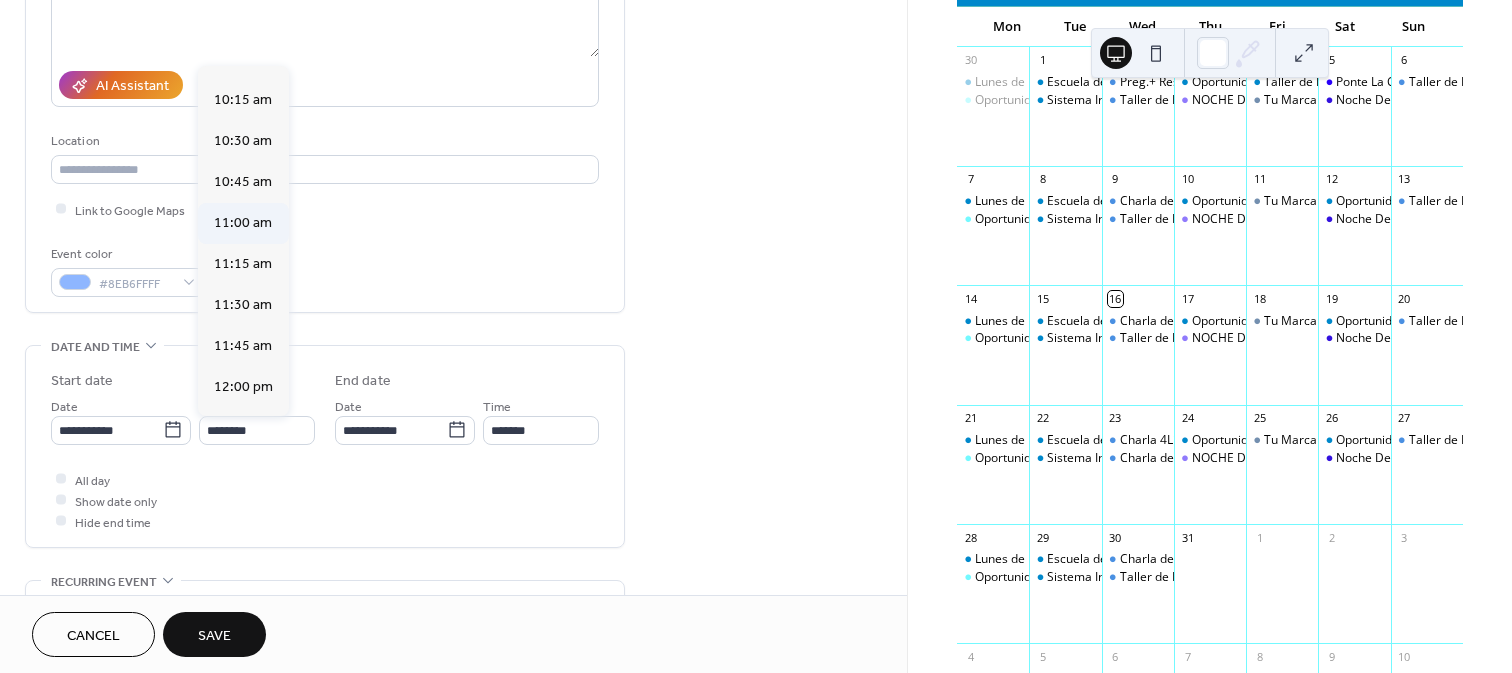 type on "********" 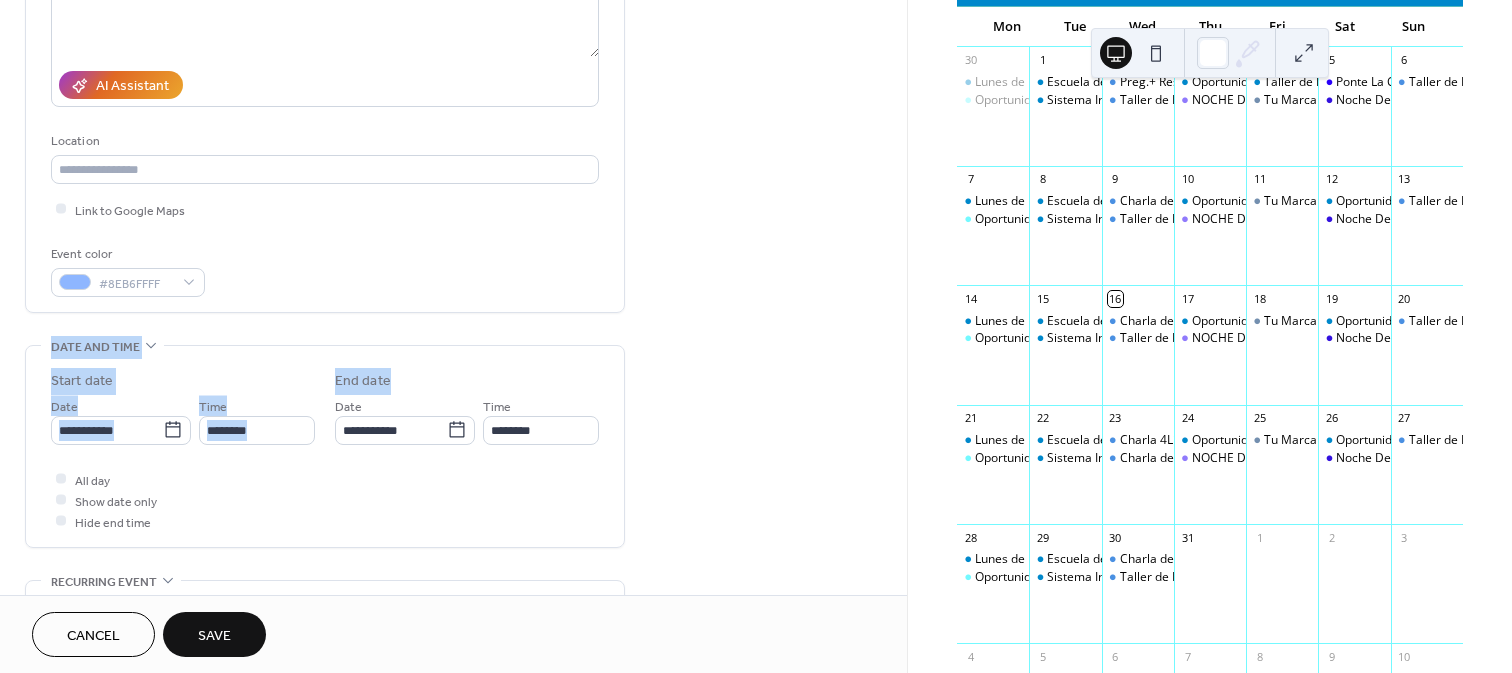 drag, startPoint x: 900, startPoint y: 290, endPoint x: 901, endPoint y: 330, distance: 40.012497 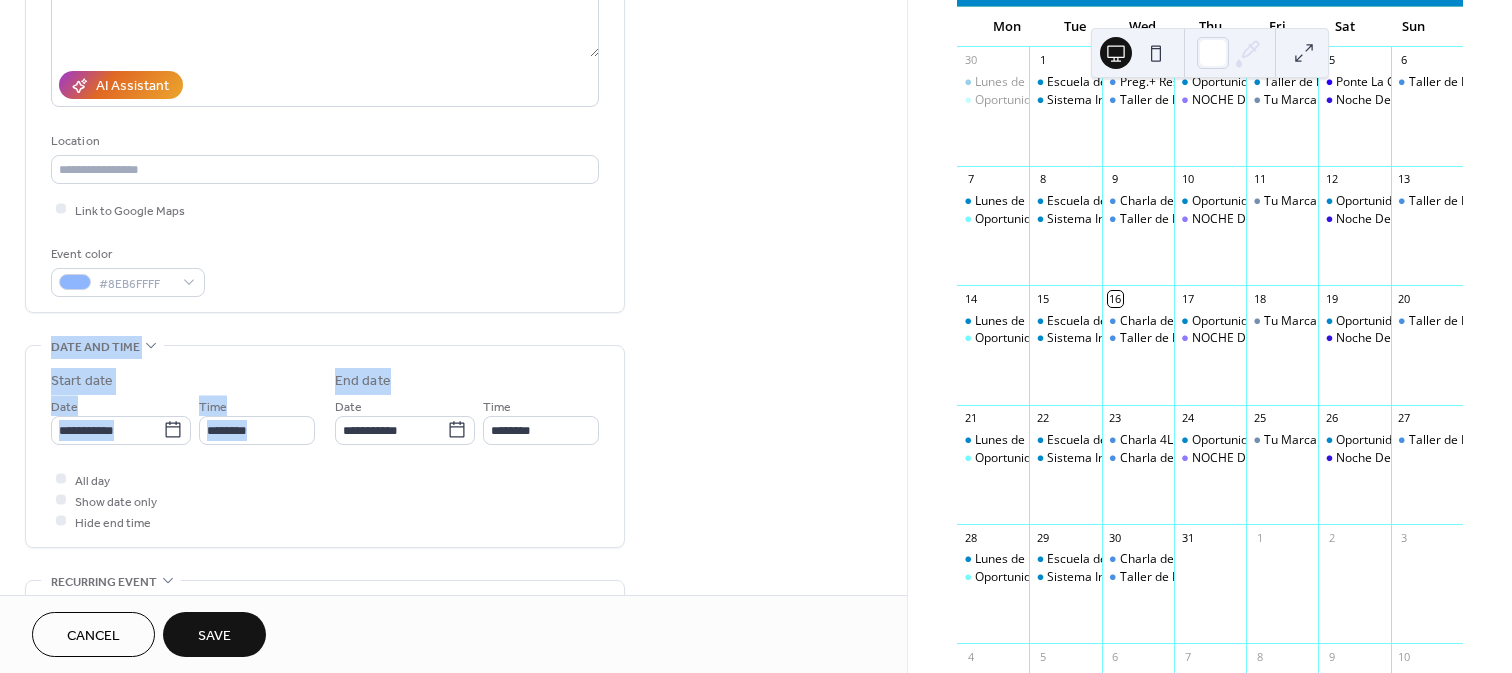 click on "**********" at bounding box center (453, 492) 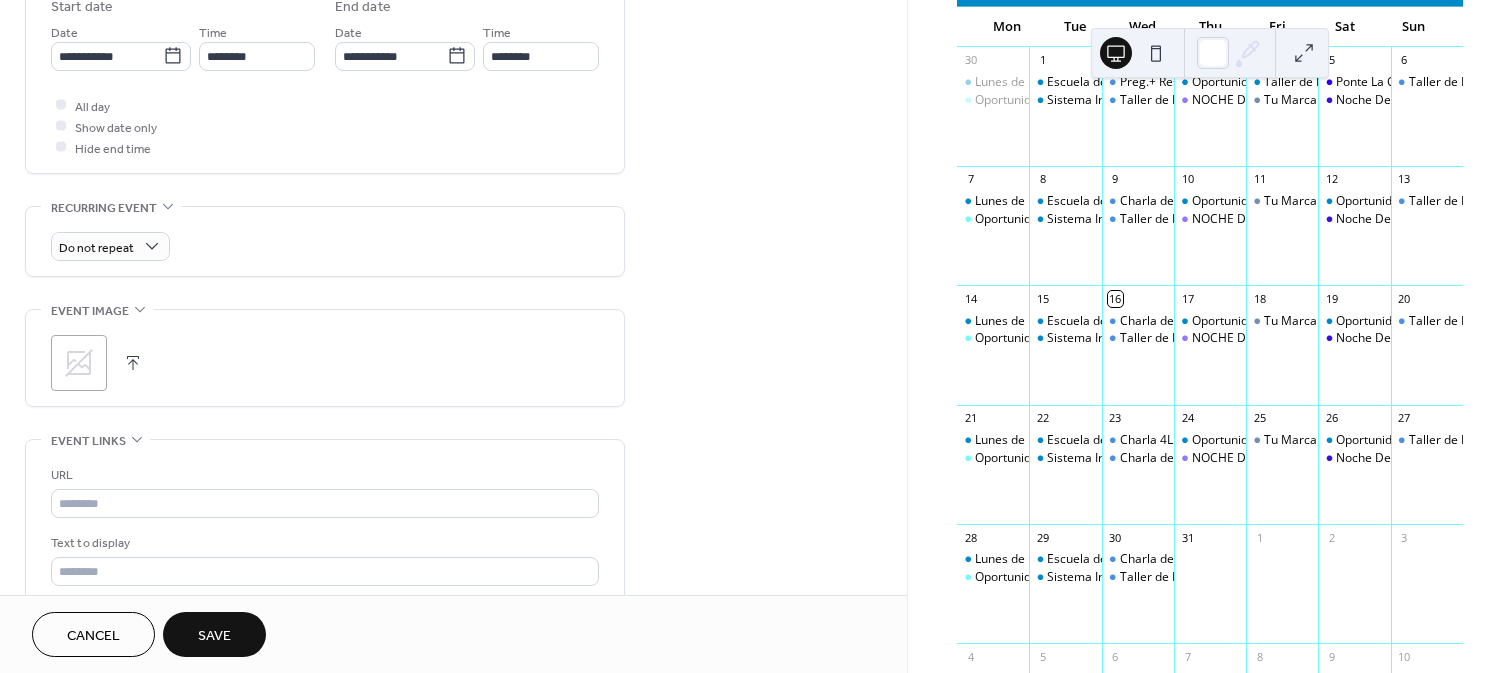 scroll, scrollTop: 692, scrollLeft: 0, axis: vertical 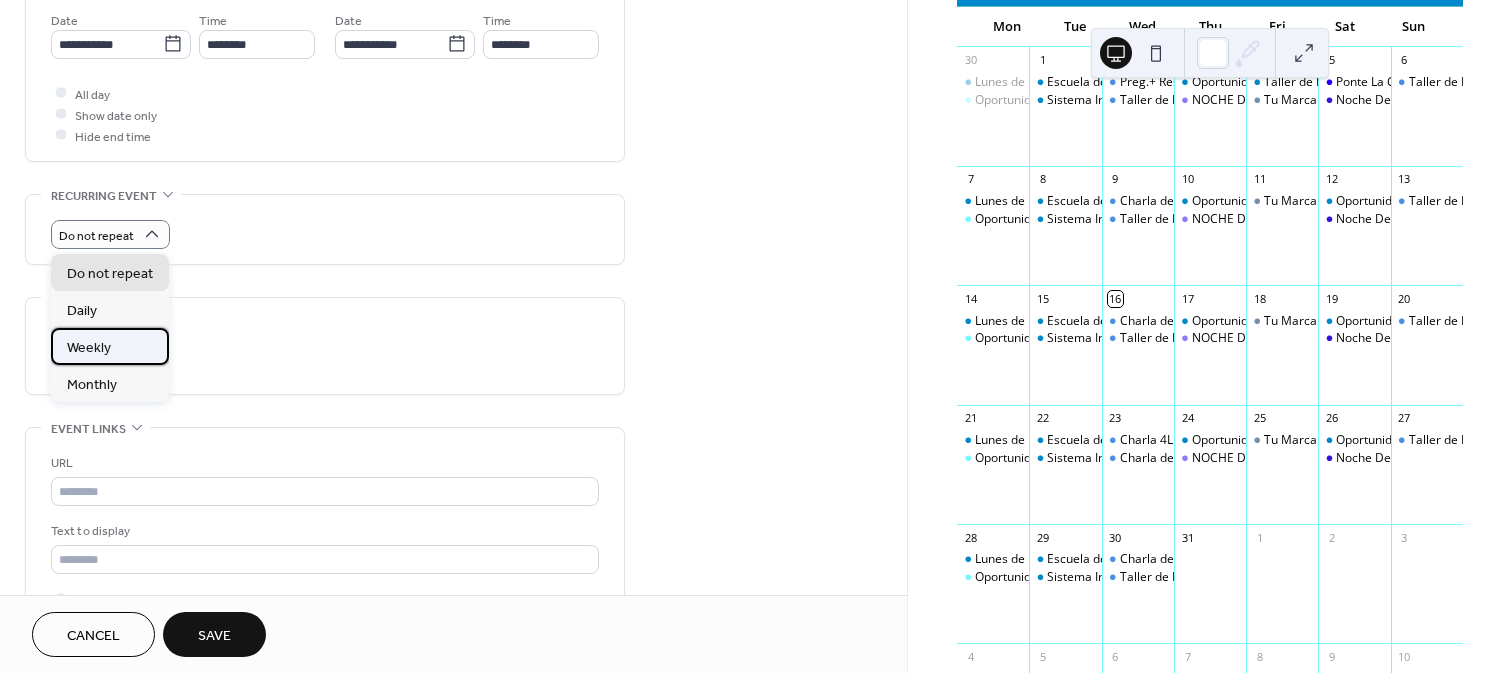 click on "Weekly" at bounding box center (110, 346) 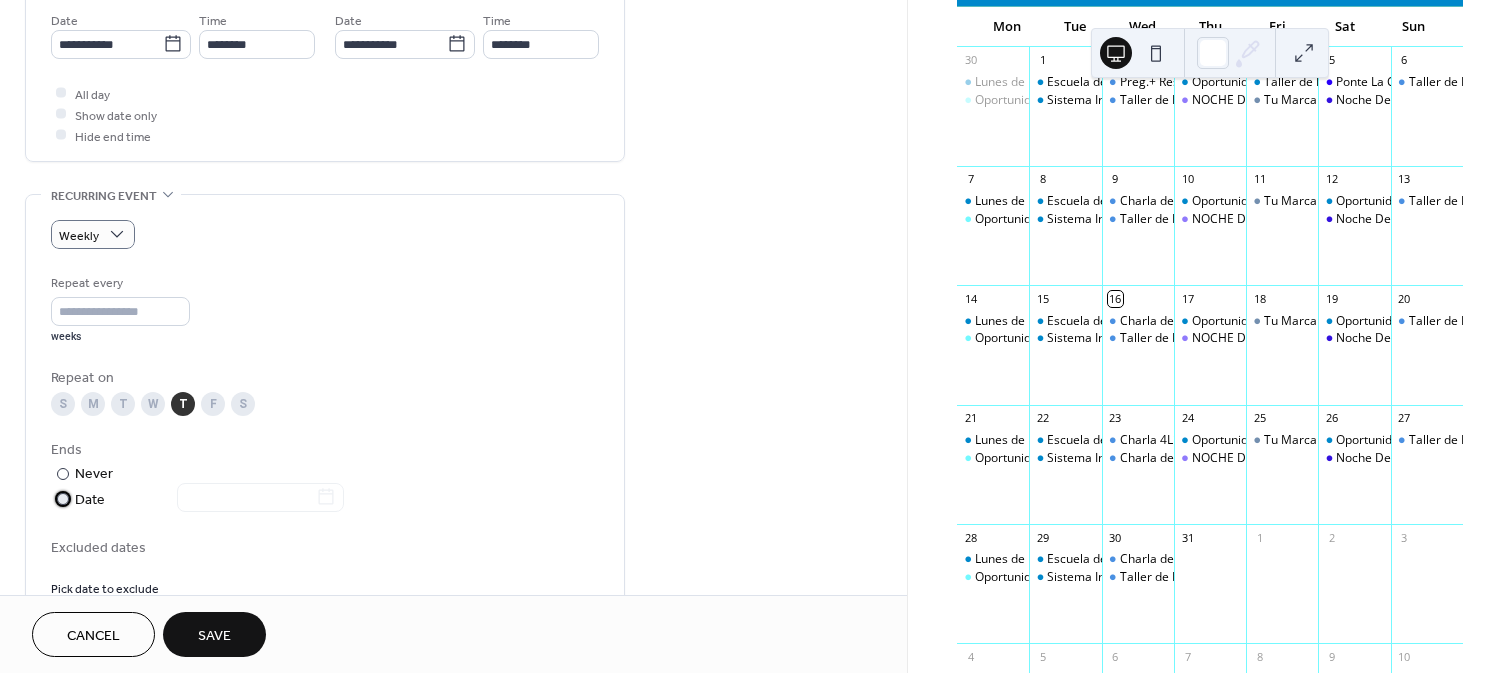 click at bounding box center [63, 499] 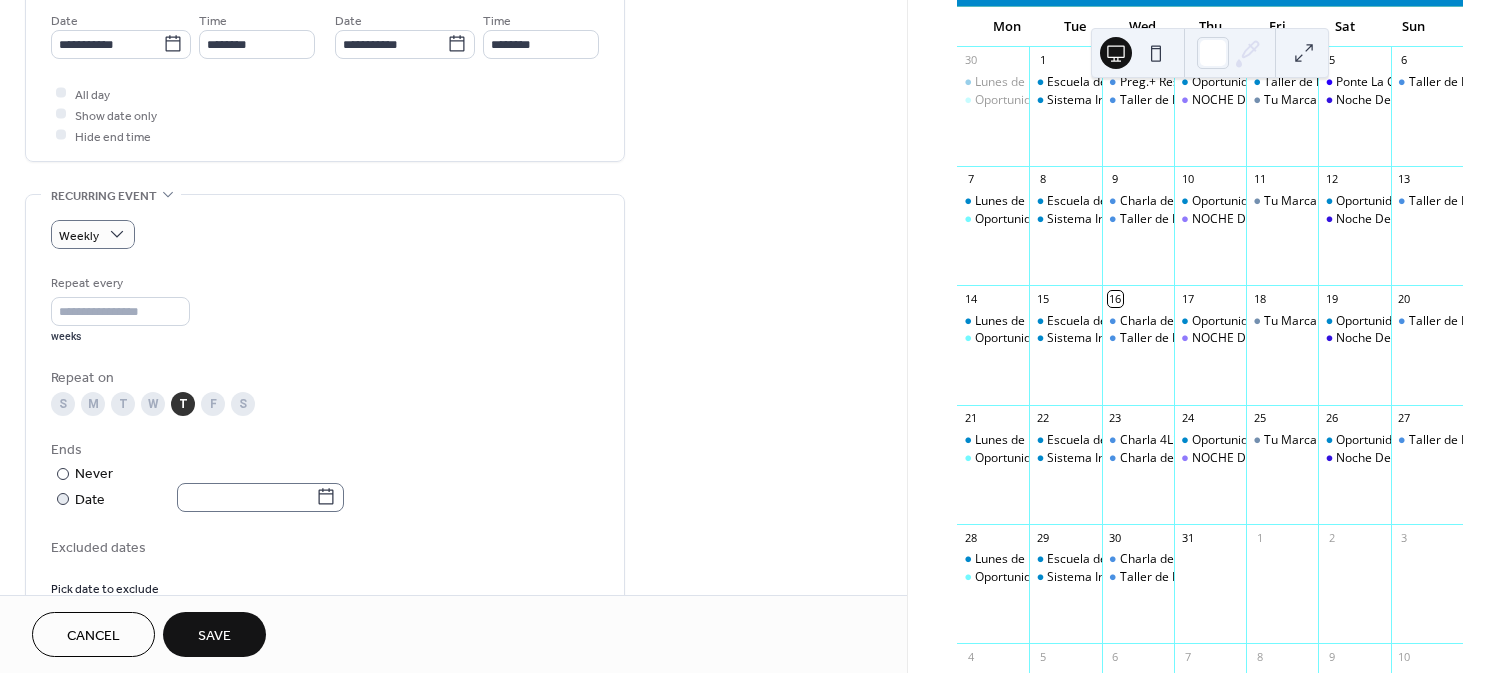 click 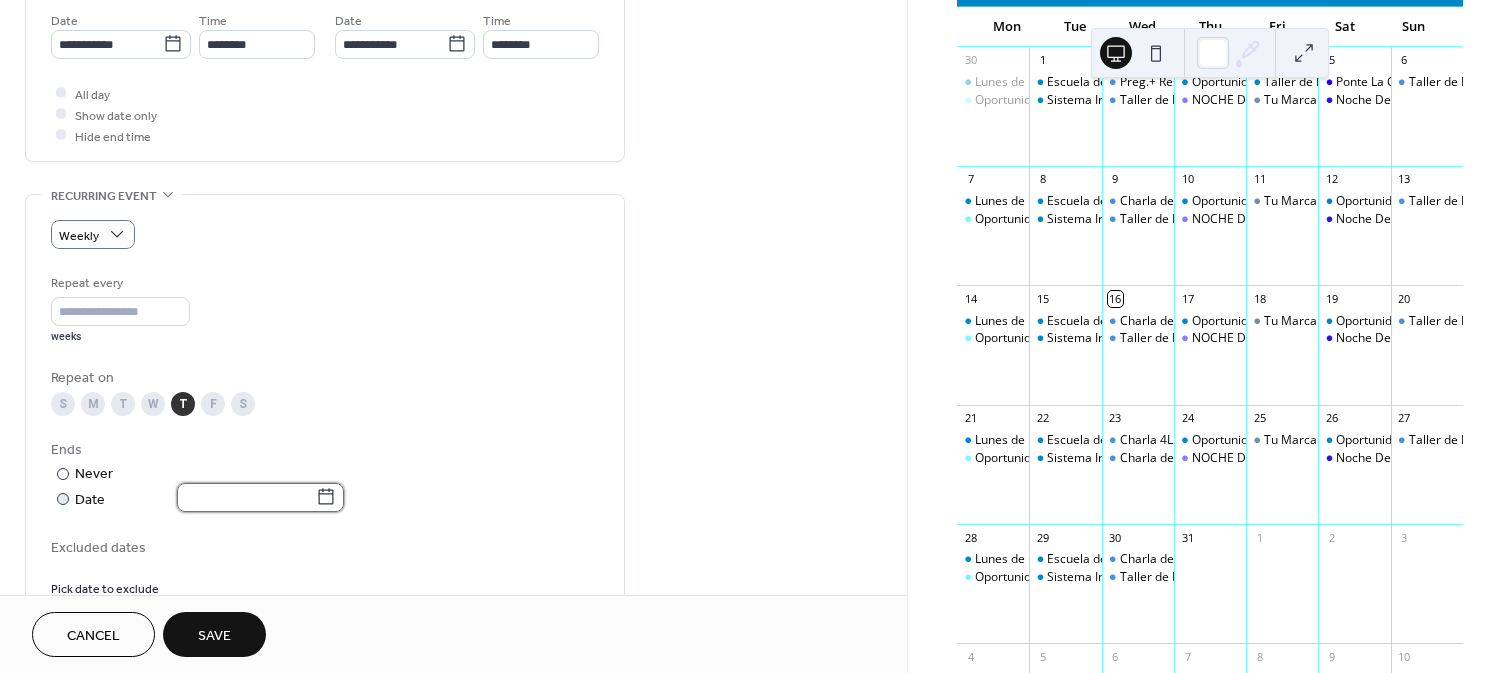 click at bounding box center (246, 497) 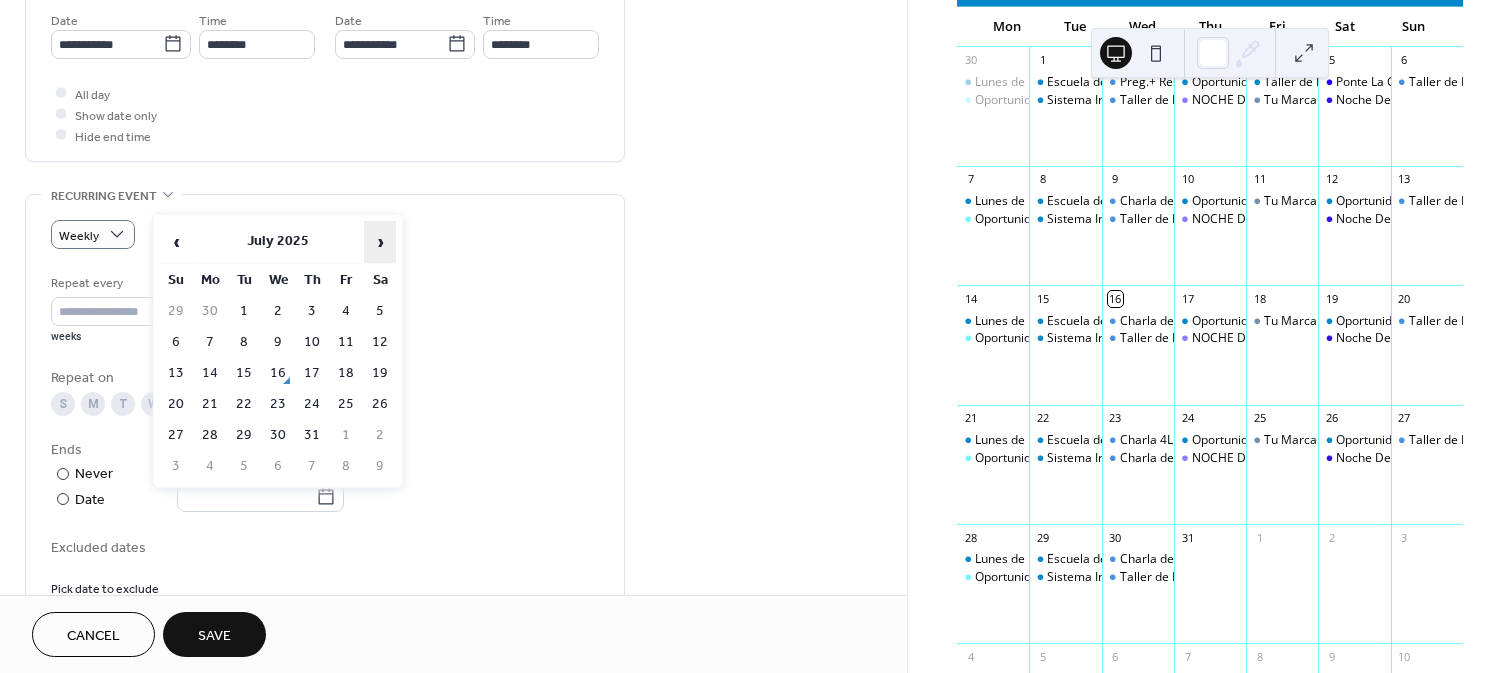 click on "›" at bounding box center [380, 242] 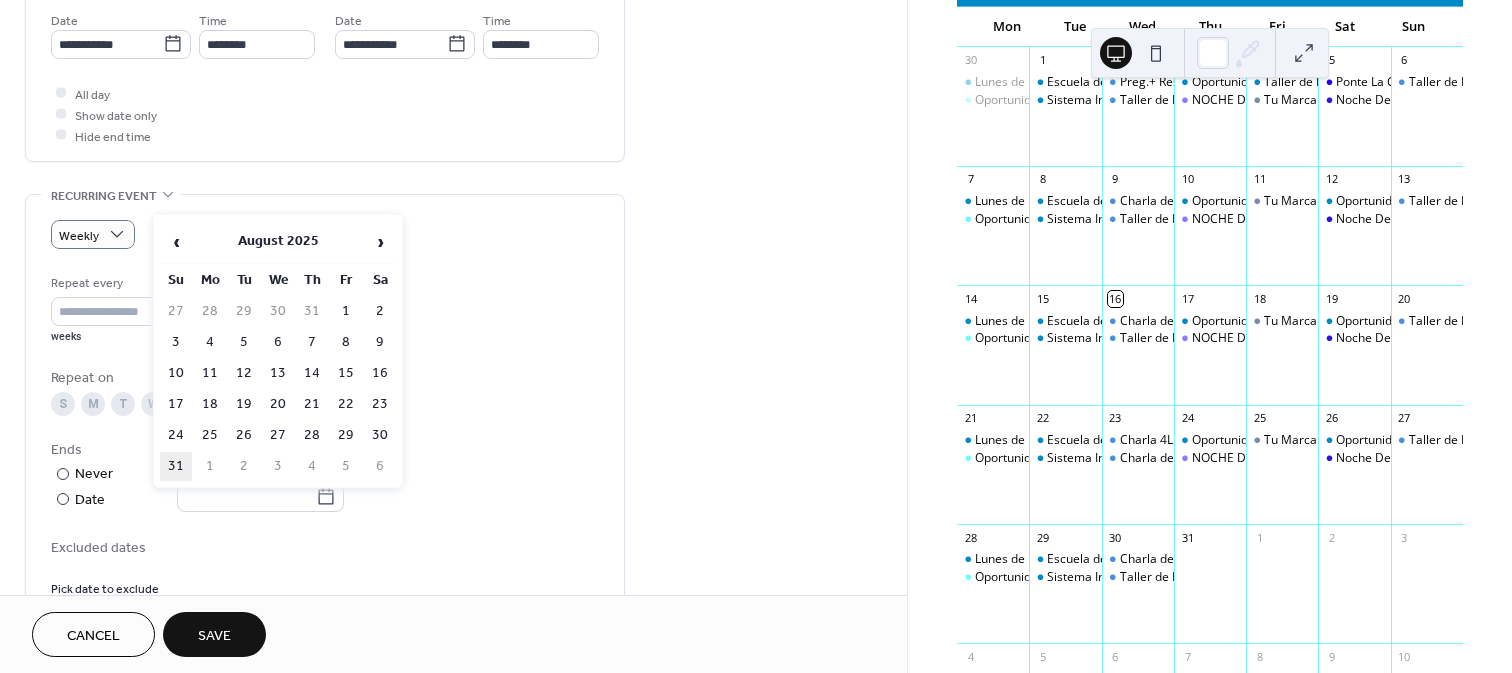 click on "31" at bounding box center [176, 466] 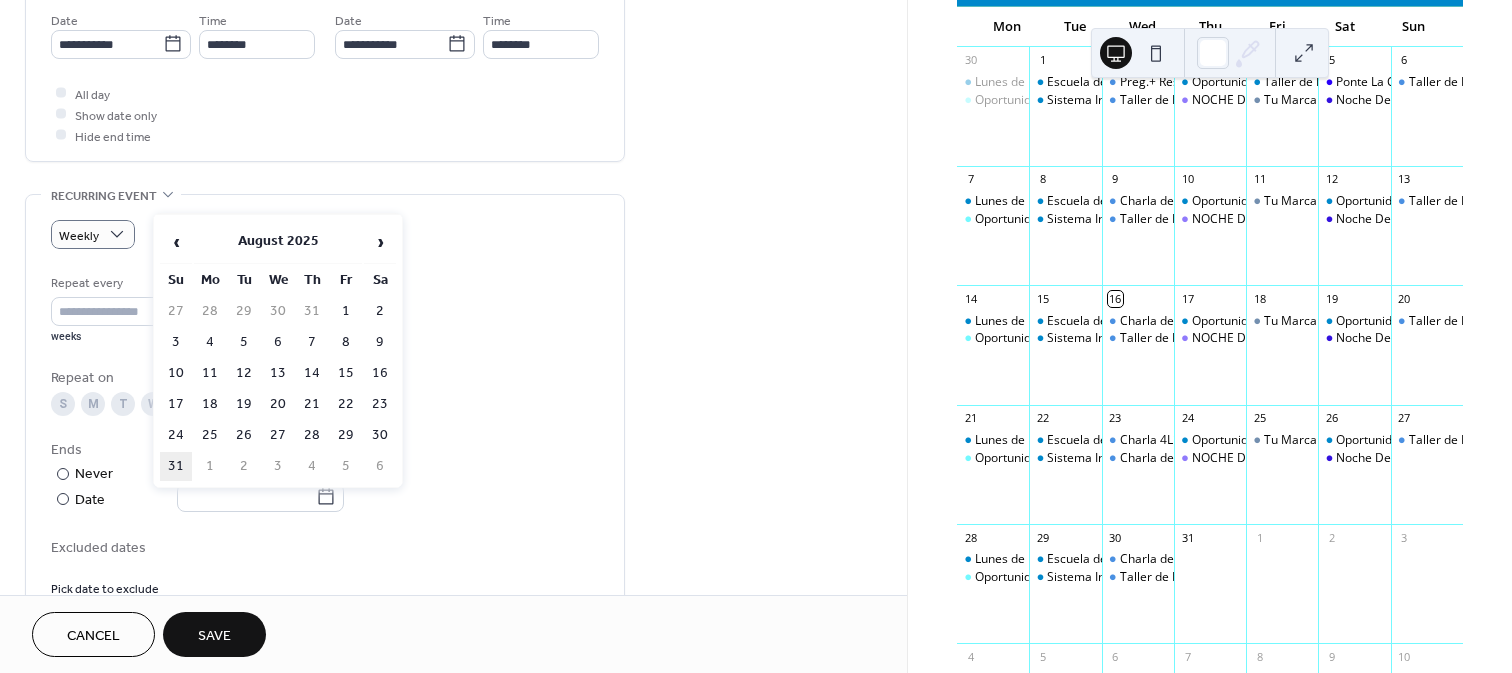 type on "**********" 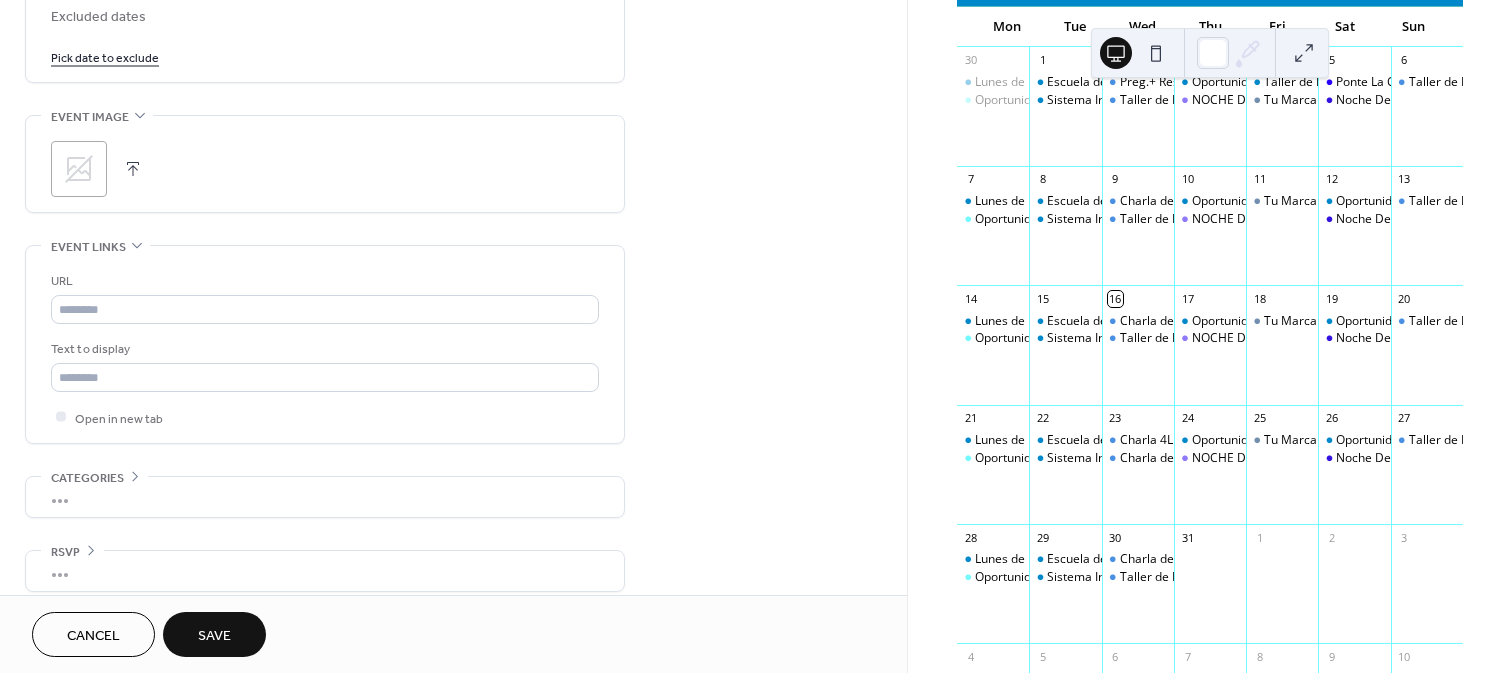 scroll, scrollTop: 1246, scrollLeft: 0, axis: vertical 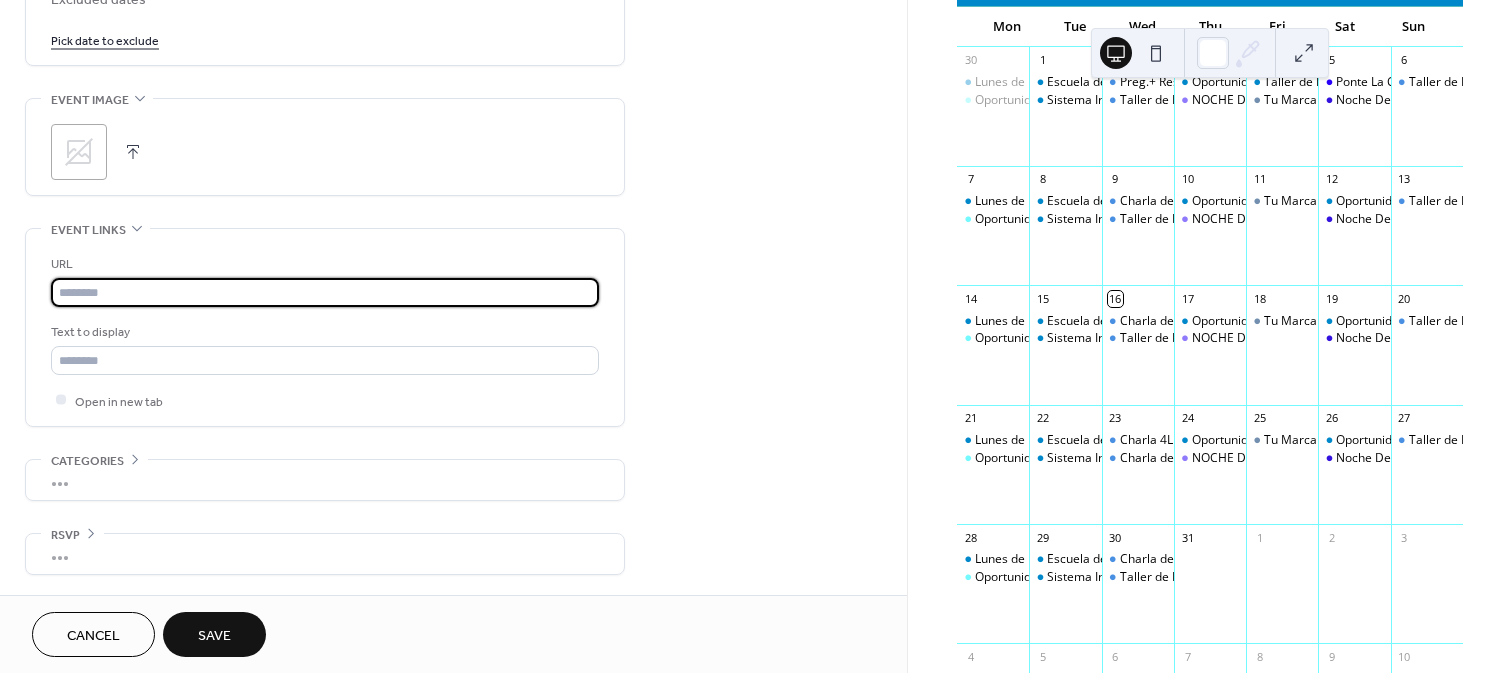click at bounding box center (325, 292) 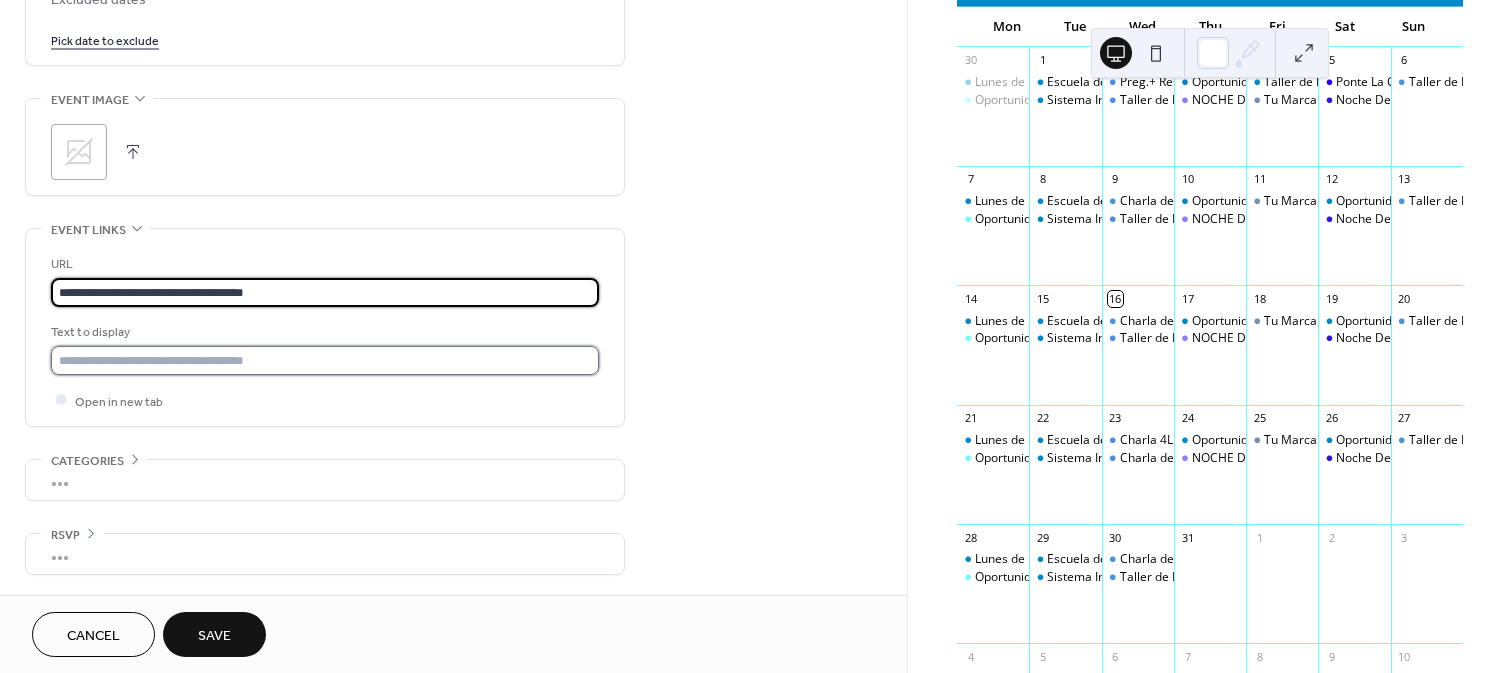 click at bounding box center (325, 360) 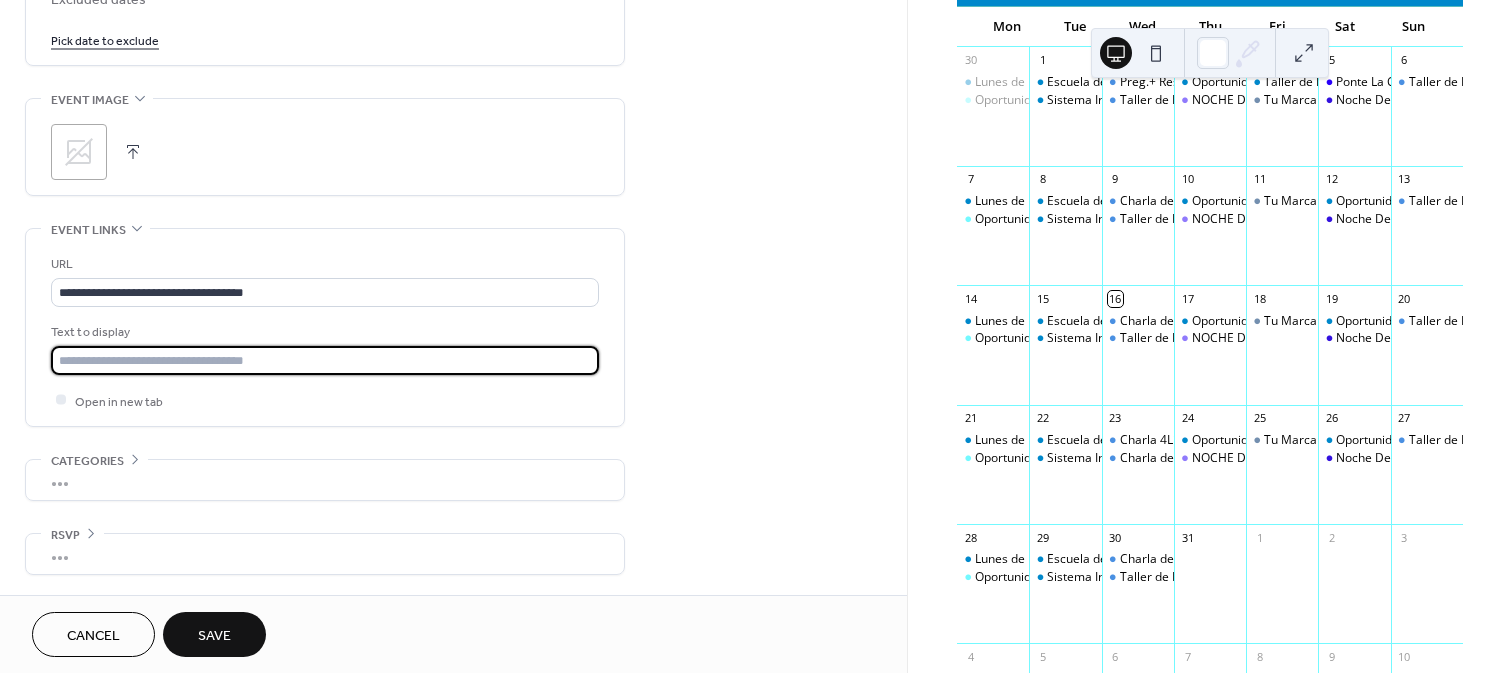 type on "**********" 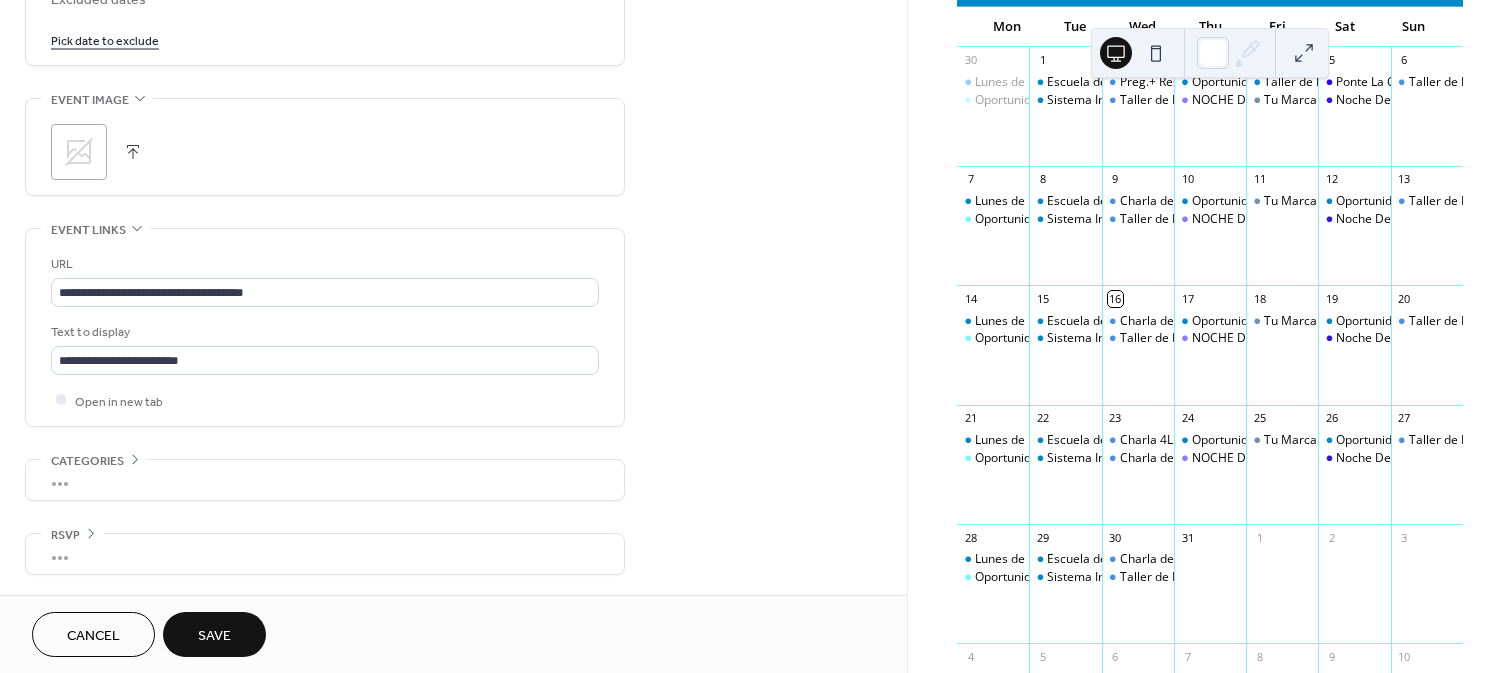 click on "Save" at bounding box center (214, 636) 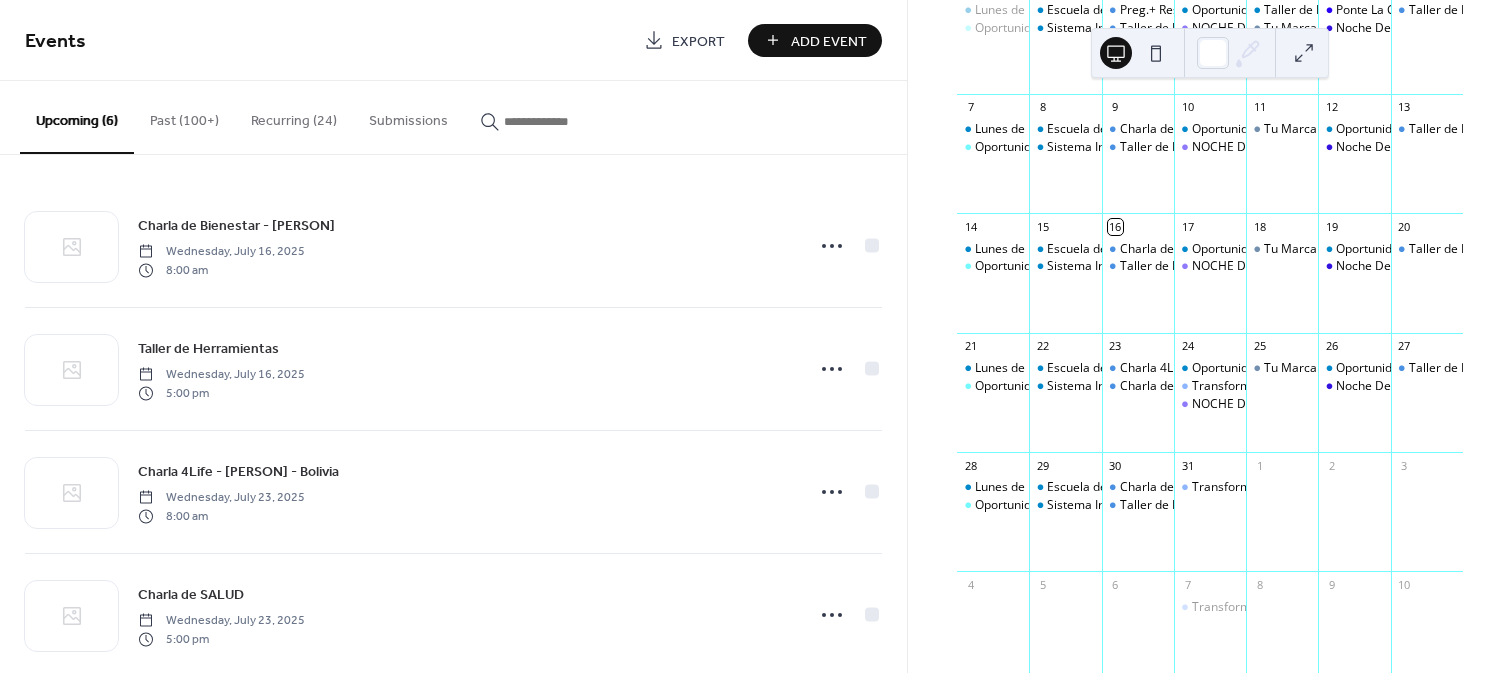 scroll, scrollTop: 235, scrollLeft: 0, axis: vertical 